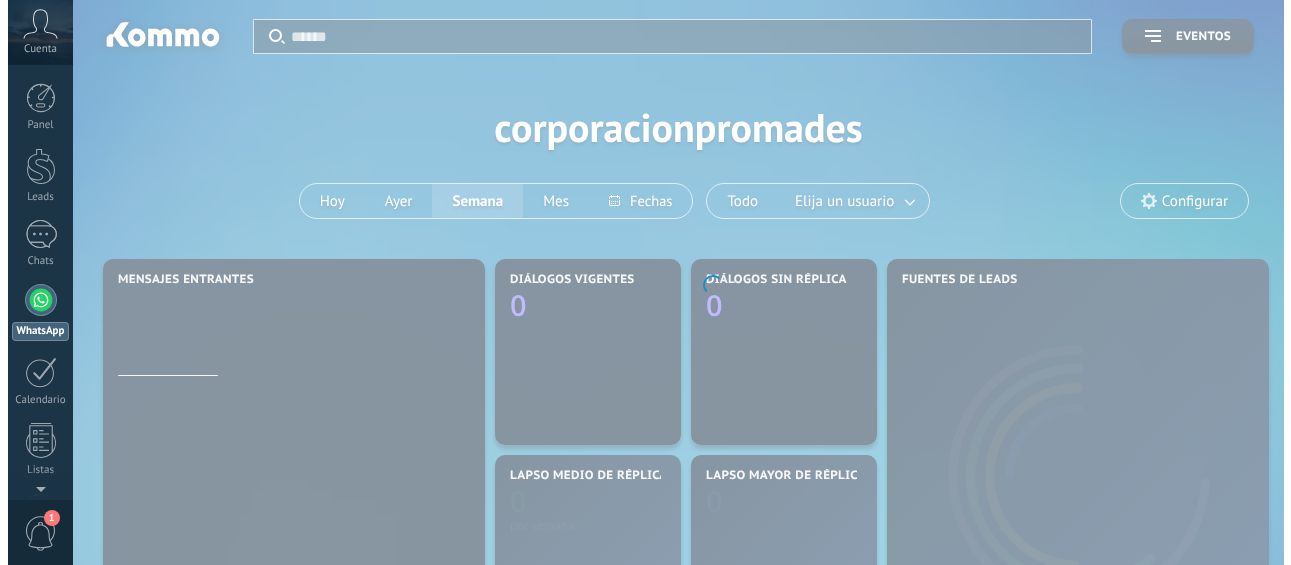 scroll, scrollTop: 0, scrollLeft: 0, axis: both 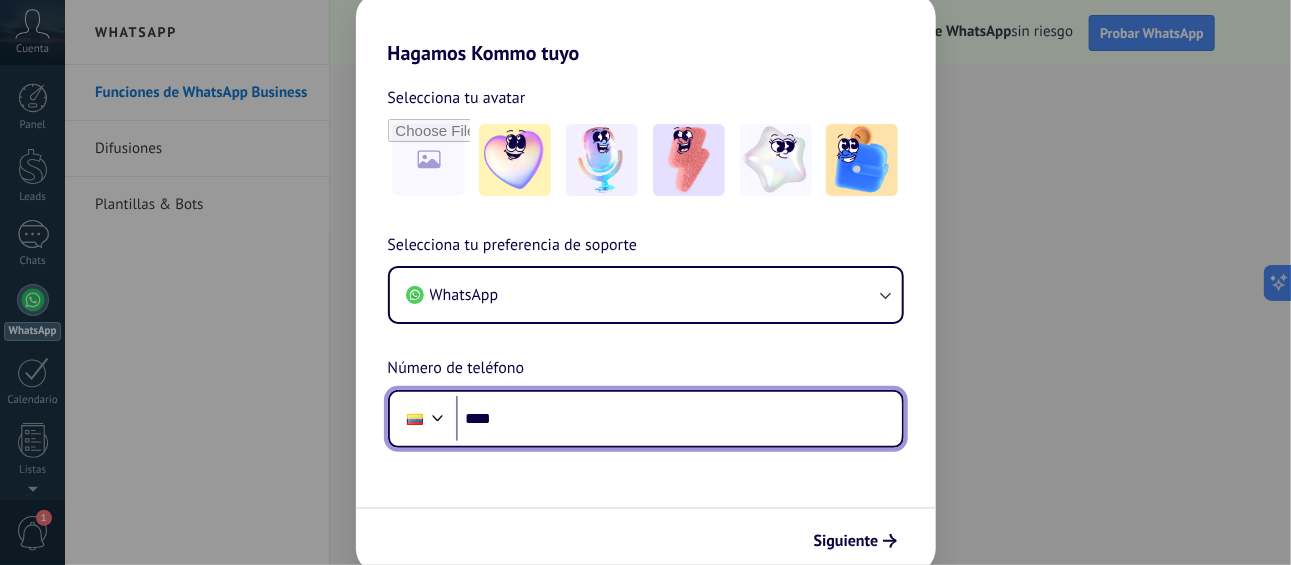 click on "****" at bounding box center [679, 419] 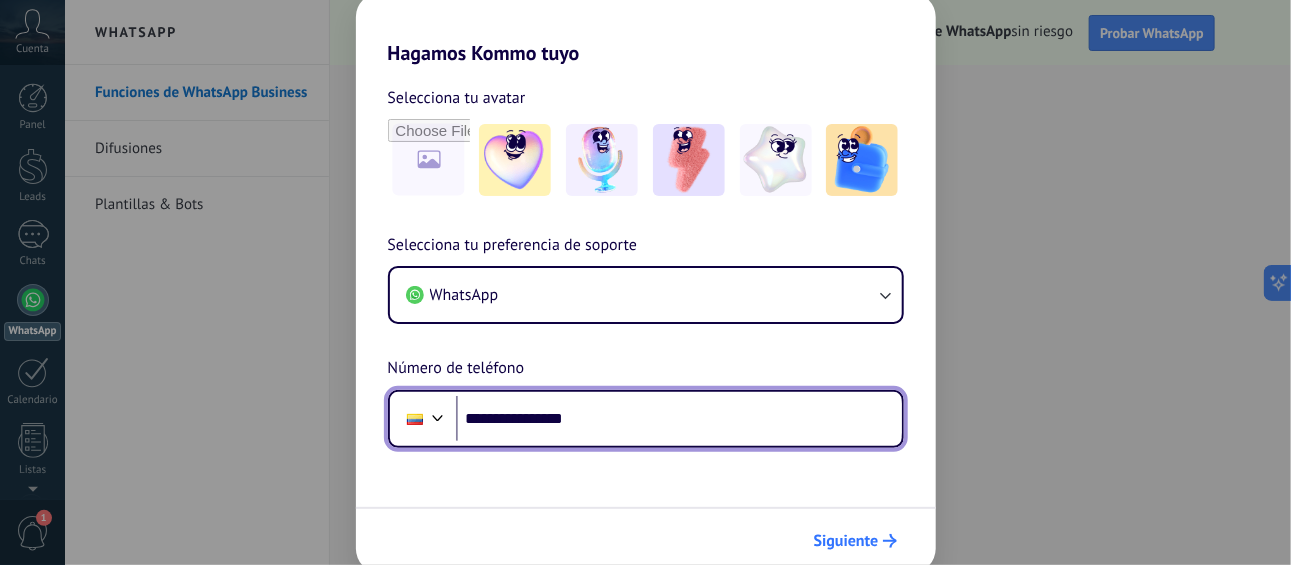 type on "**********" 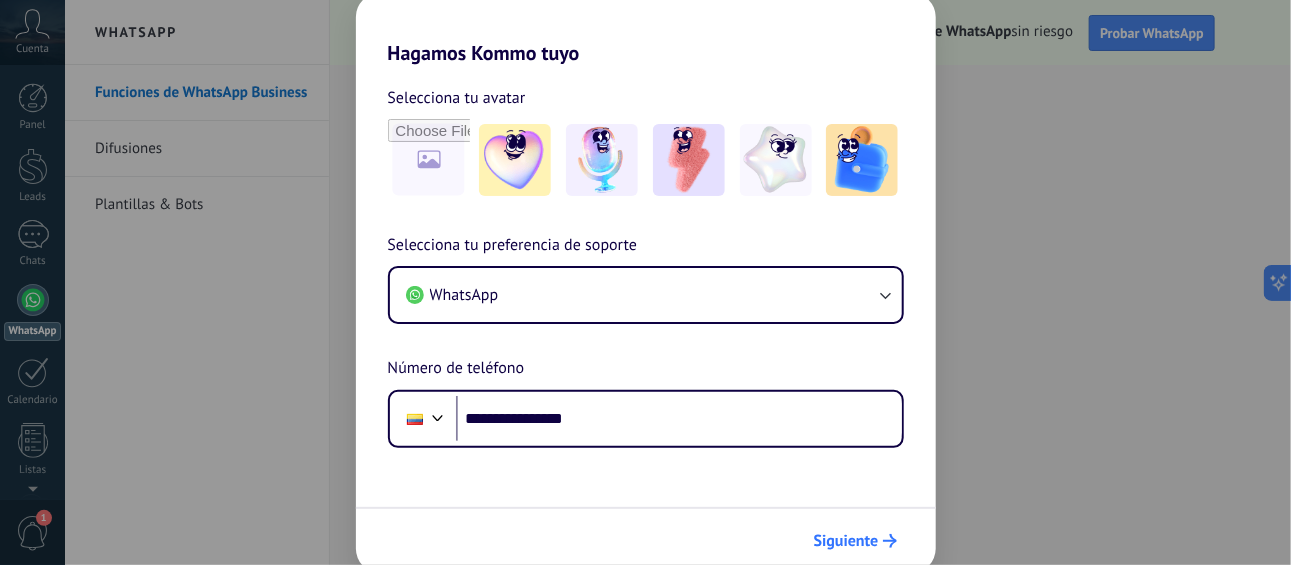 click on "Siguiente" at bounding box center [846, 541] 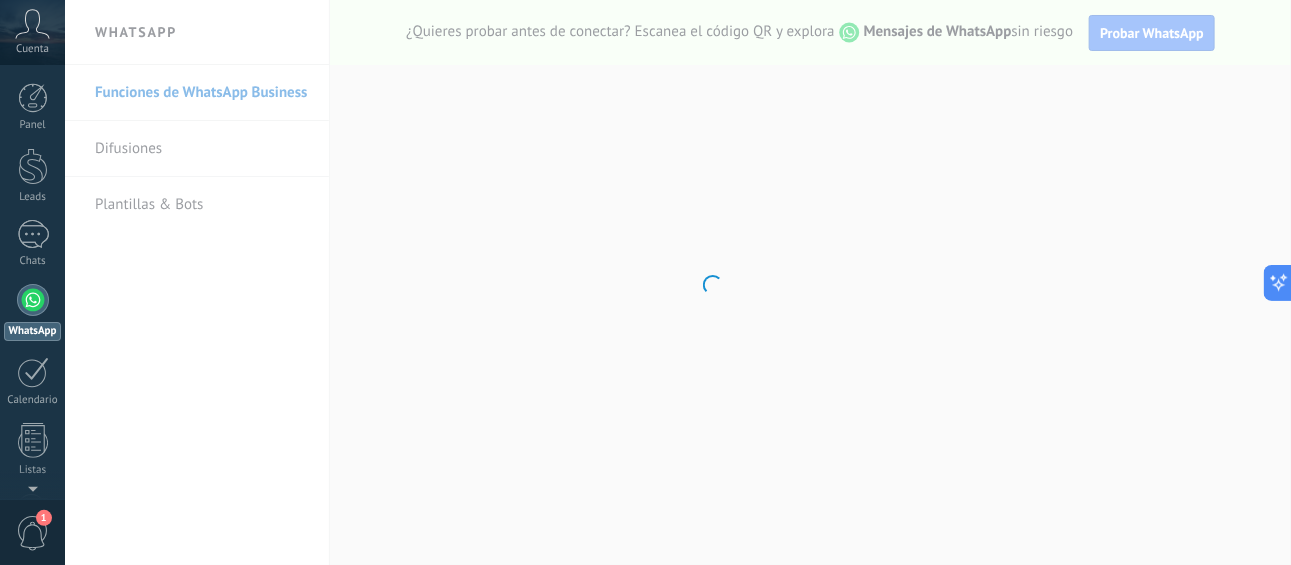 scroll, scrollTop: 0, scrollLeft: 0, axis: both 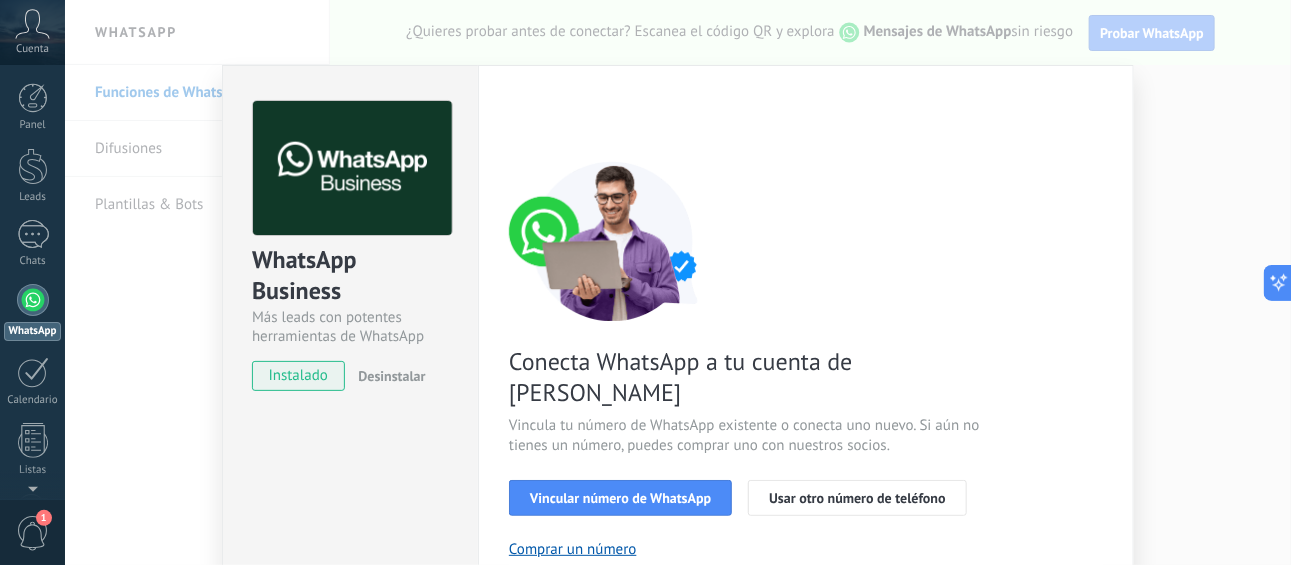 click on "WhatsApp Business Más leads con potentes herramientas de WhatsApp instalado Desinstalar ¿Quieres probar la integración primero?   Escanea el código QR   para ver cómo funciona. Configuraciones Autorizaciones This tab logs the users who have granted integration access to this account. If you want to to remove a user's ability to send requests to the account on behalf of this integration, you can revoke access. If access is revoked from all users, the integration will stop working. This app is installed, but no one has given it access yet. WhatsApp Cloud API más _:  Guardar < Volver 1 Seleccionar aplicación 2 Conectar Facebook  3 Finalizar configuración Conecta WhatsApp a tu cuenta de Kommo Vincula tu número de WhatsApp existente o conecta uno nuevo. Si aún no tienes un número, puedes comprar uno con nuestros socios. Vincular número de WhatsApp Usar otro número de teléfono Comprar un número ¿Necesitas ayuda?" at bounding box center (678, 282) 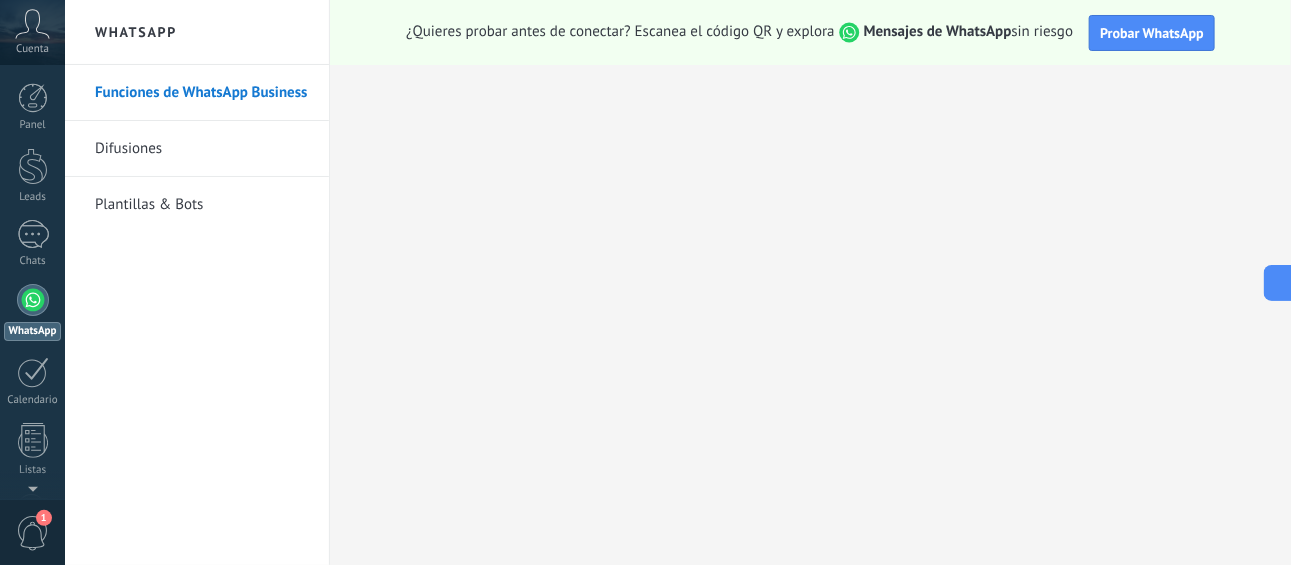 click on "Probar WhatsApp" at bounding box center [1152, 33] 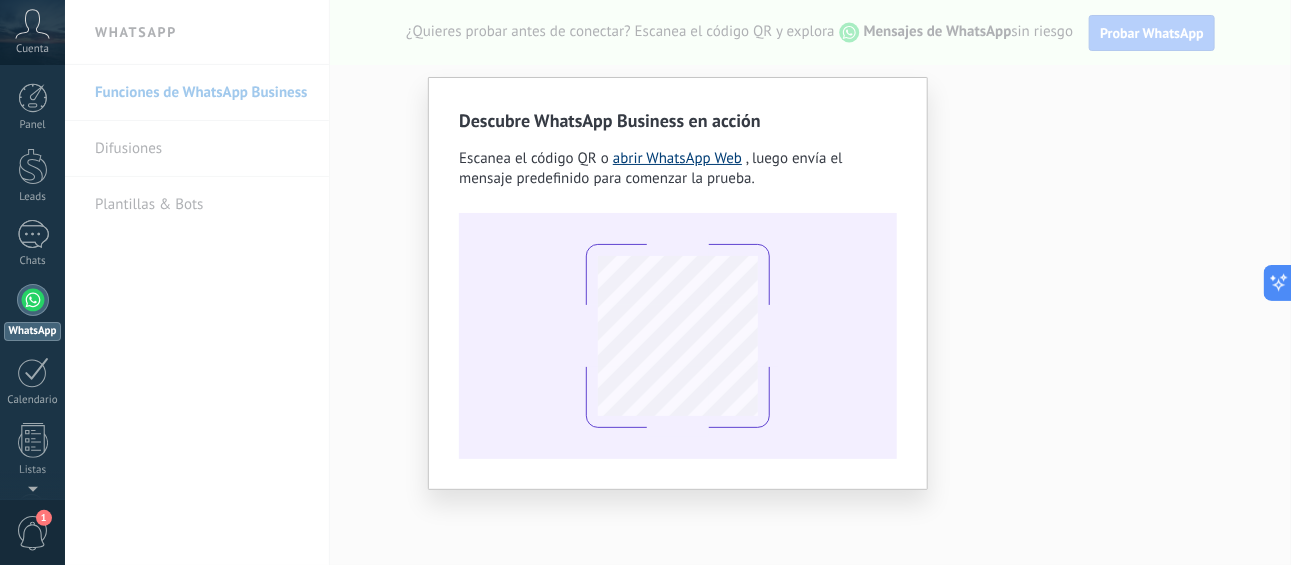 click on "abrir WhatsApp Web" at bounding box center [677, 158] 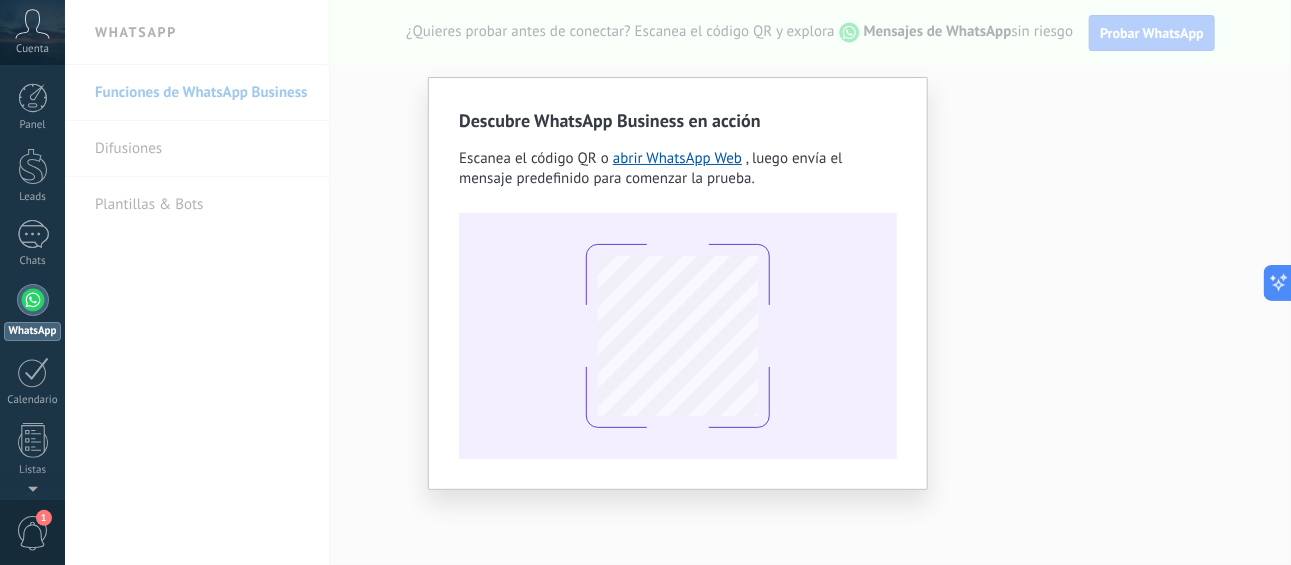 click on "Descubre WhatsApp Business en acción Escanea el código QR o   abrir WhatsApp Web   , luego envía el mensaje predefinido para comenzar la prueba." at bounding box center (678, 283) 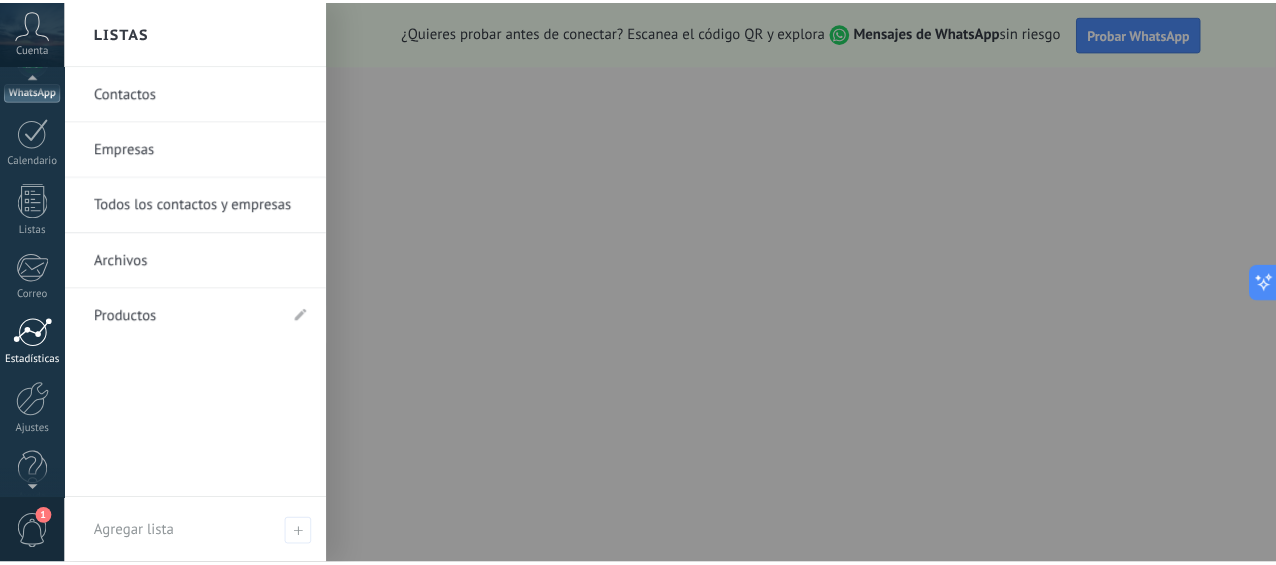scroll, scrollTop: 264, scrollLeft: 0, axis: vertical 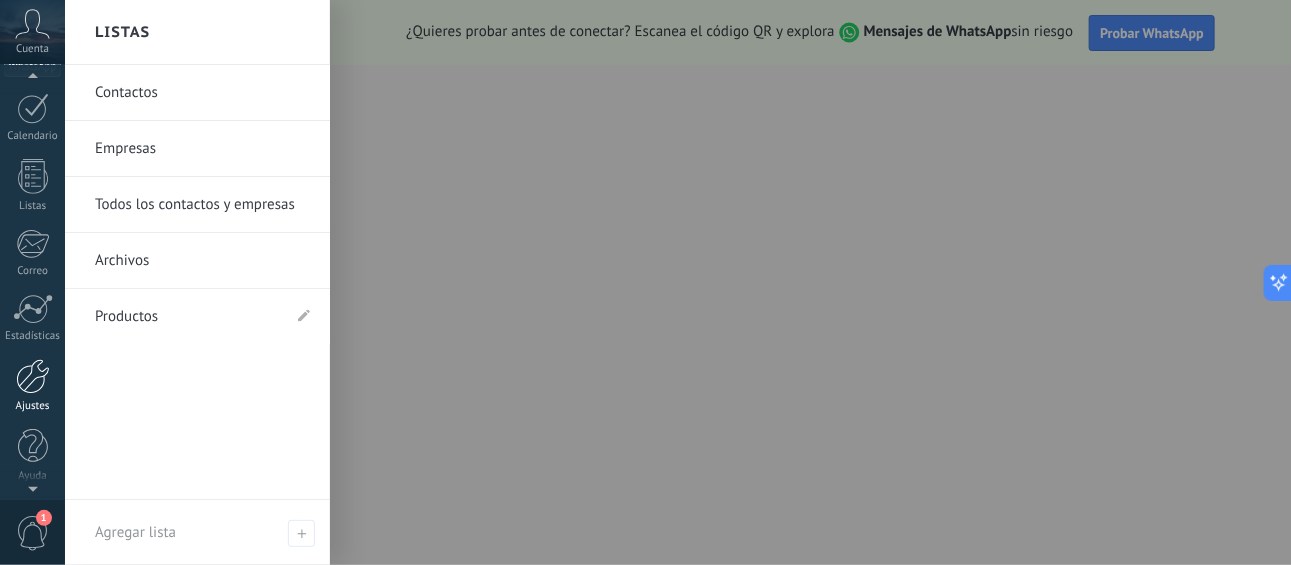 click at bounding box center [33, 376] 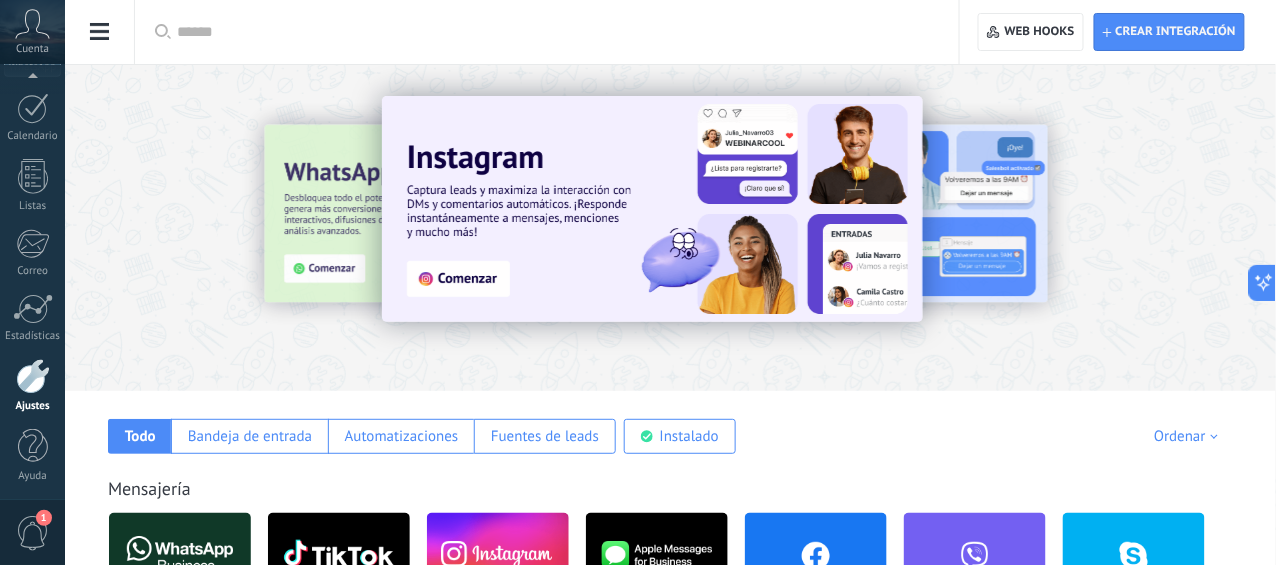 click on "Herramientas de comunicación" at bounding box center (-116, 317) 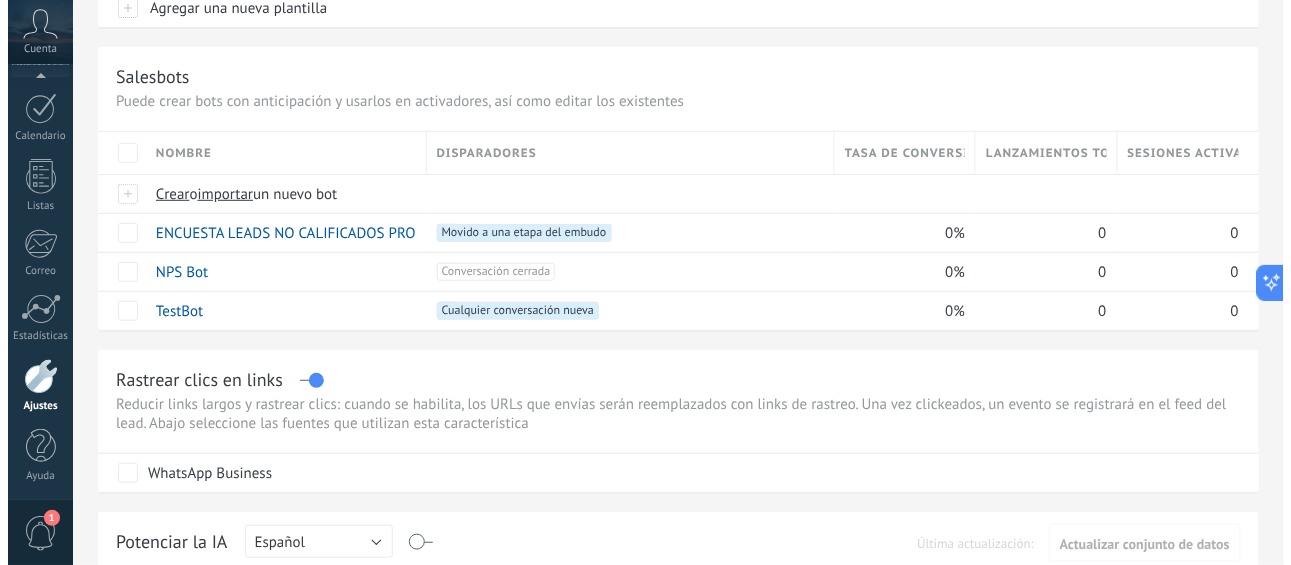 scroll, scrollTop: 223, scrollLeft: 0, axis: vertical 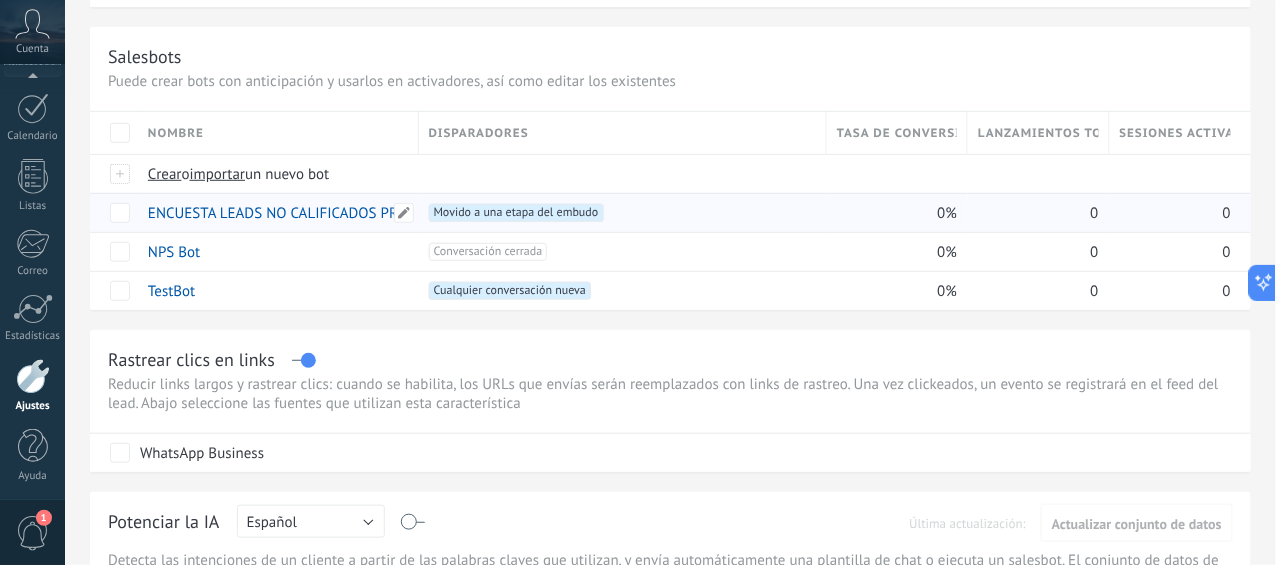 click on "ENCUESTA LEADS NO CALIFICADOS PROMADES" at bounding box center [301, 213] 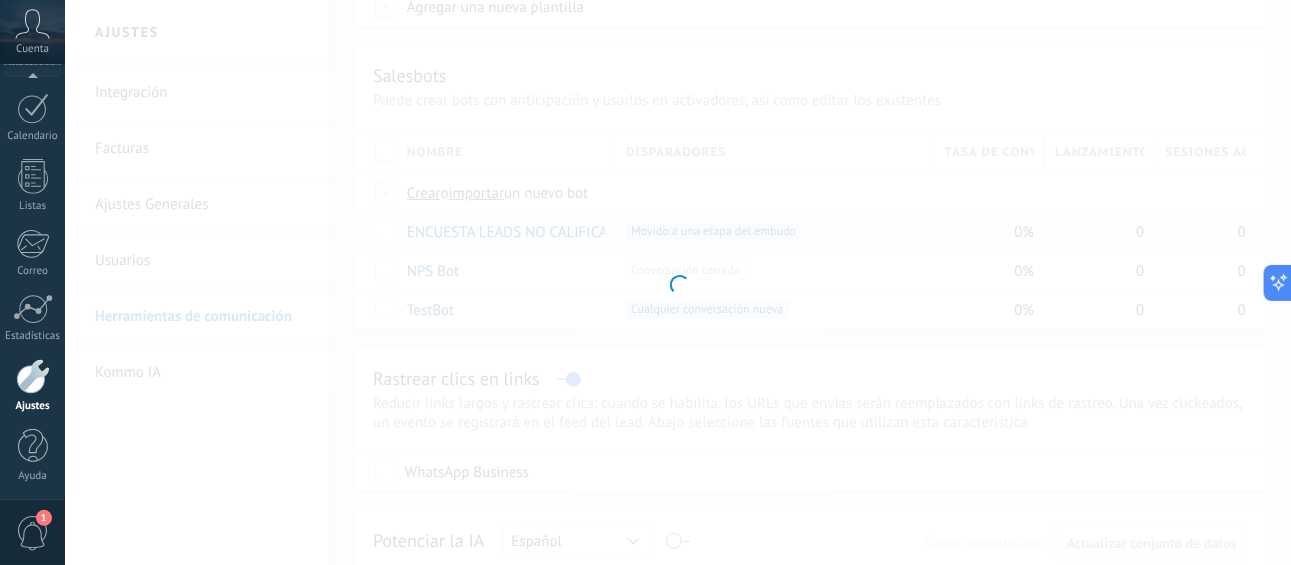 type on "**********" 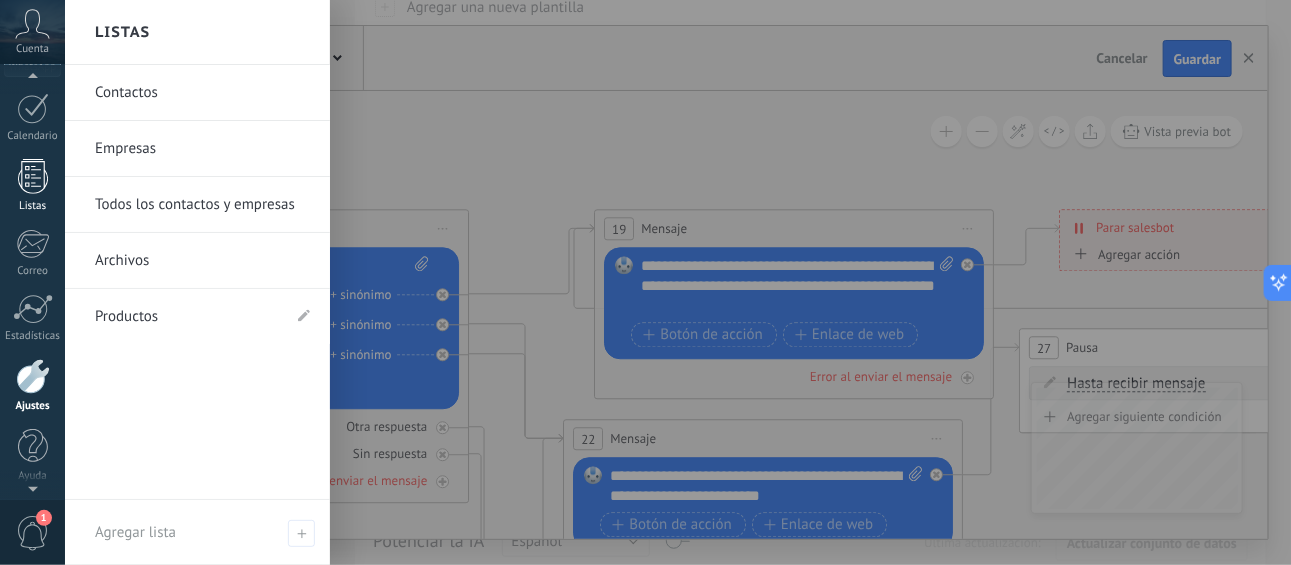 scroll, scrollTop: 0, scrollLeft: 0, axis: both 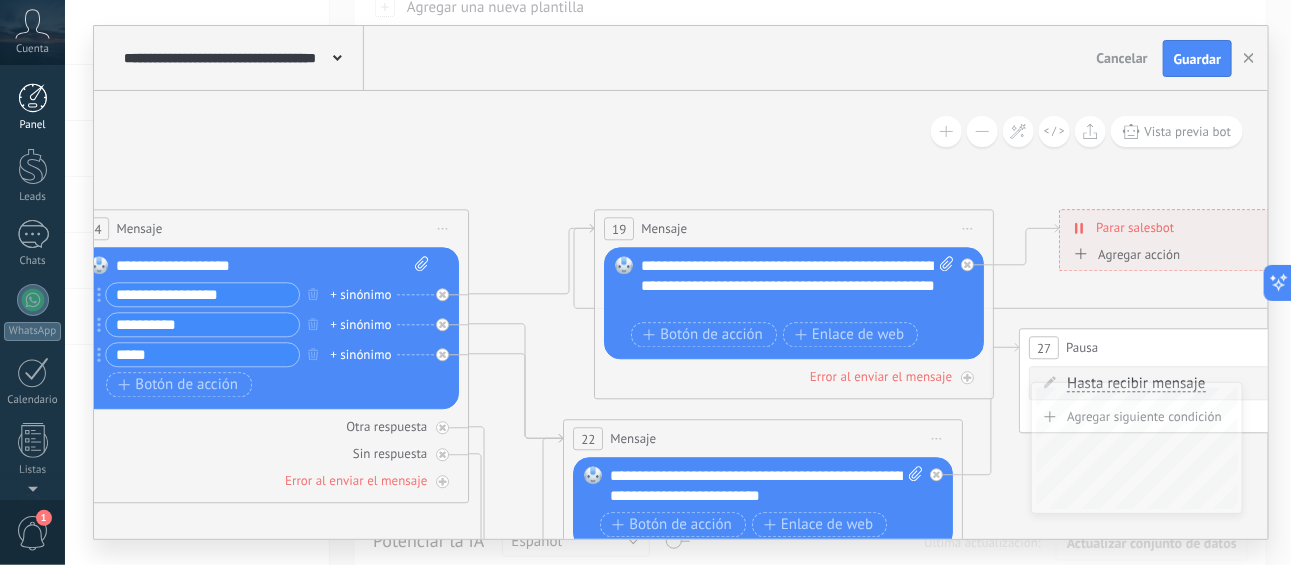 click on "Panel" at bounding box center [33, 125] 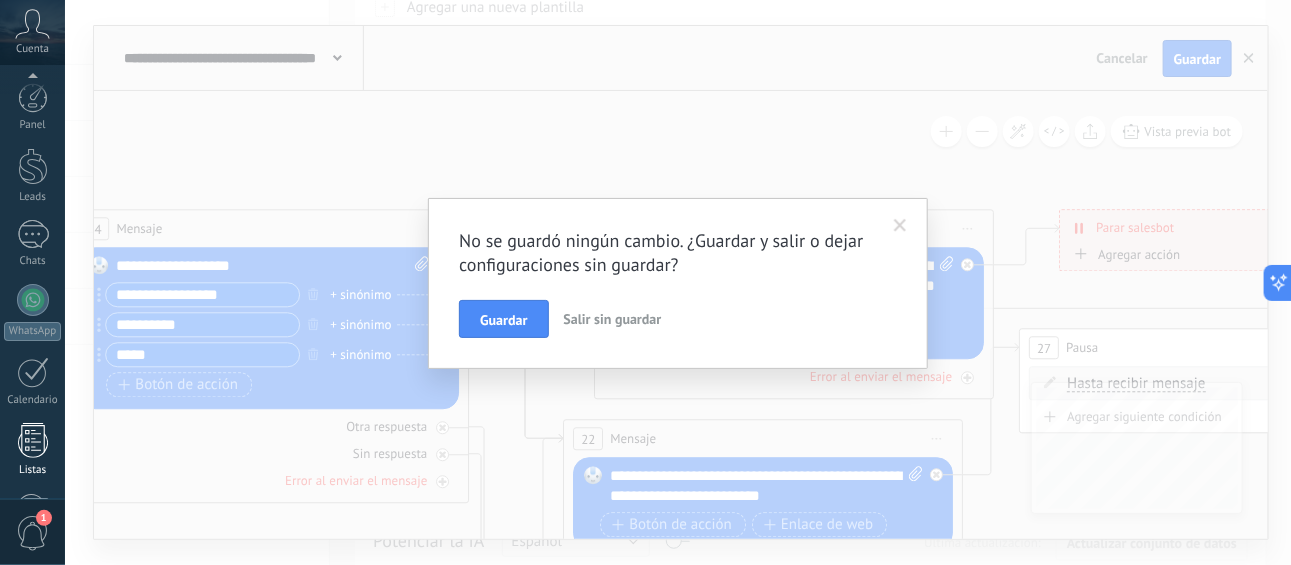 scroll, scrollTop: 264, scrollLeft: 0, axis: vertical 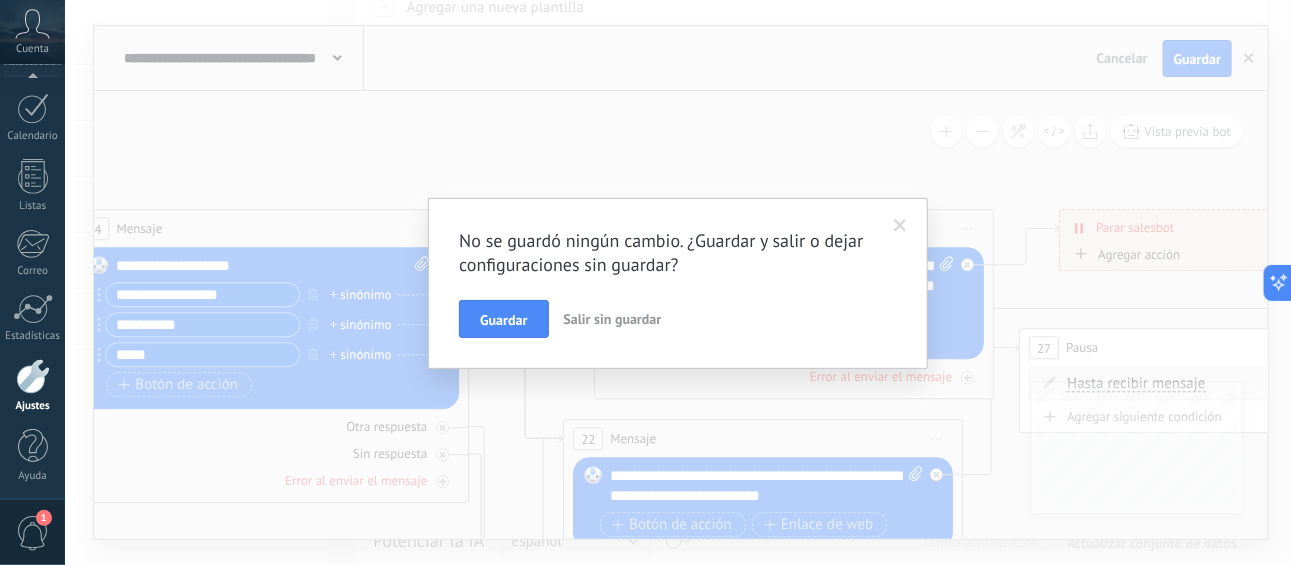 click on "Salir sin guardar" at bounding box center [613, 319] 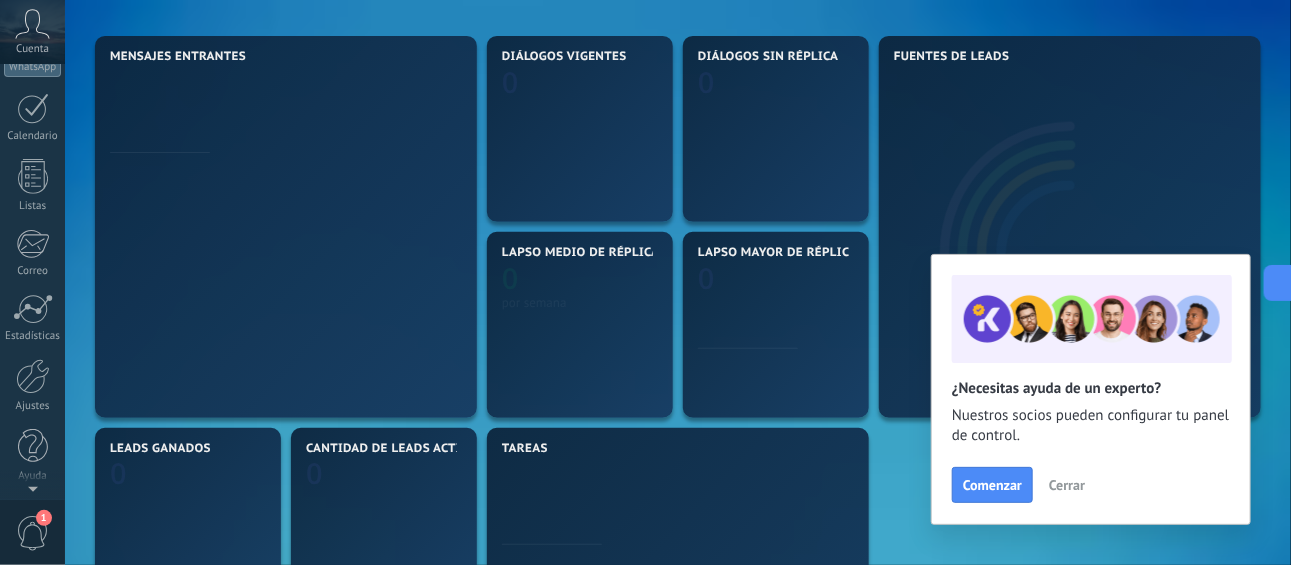 scroll, scrollTop: 0, scrollLeft: 0, axis: both 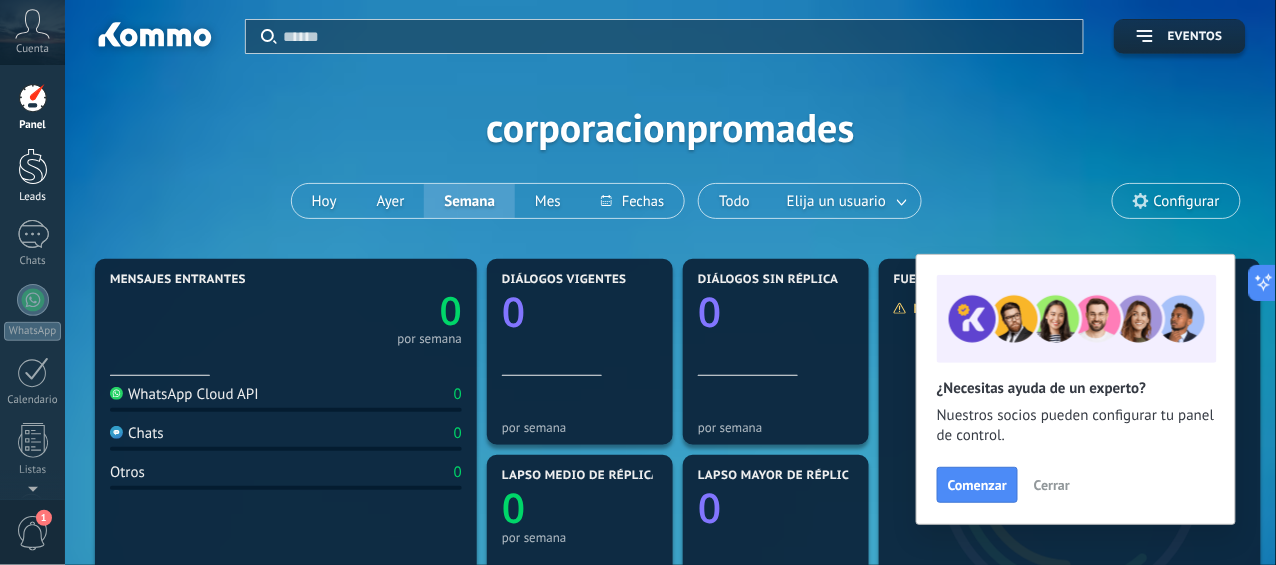 click at bounding box center (33, 166) 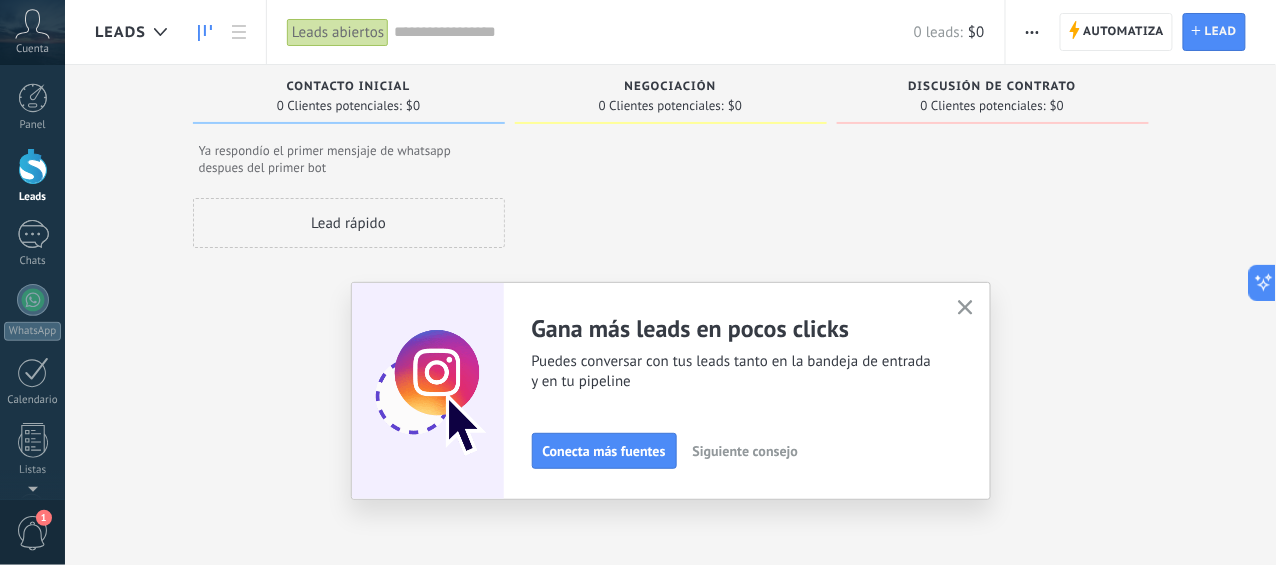 click 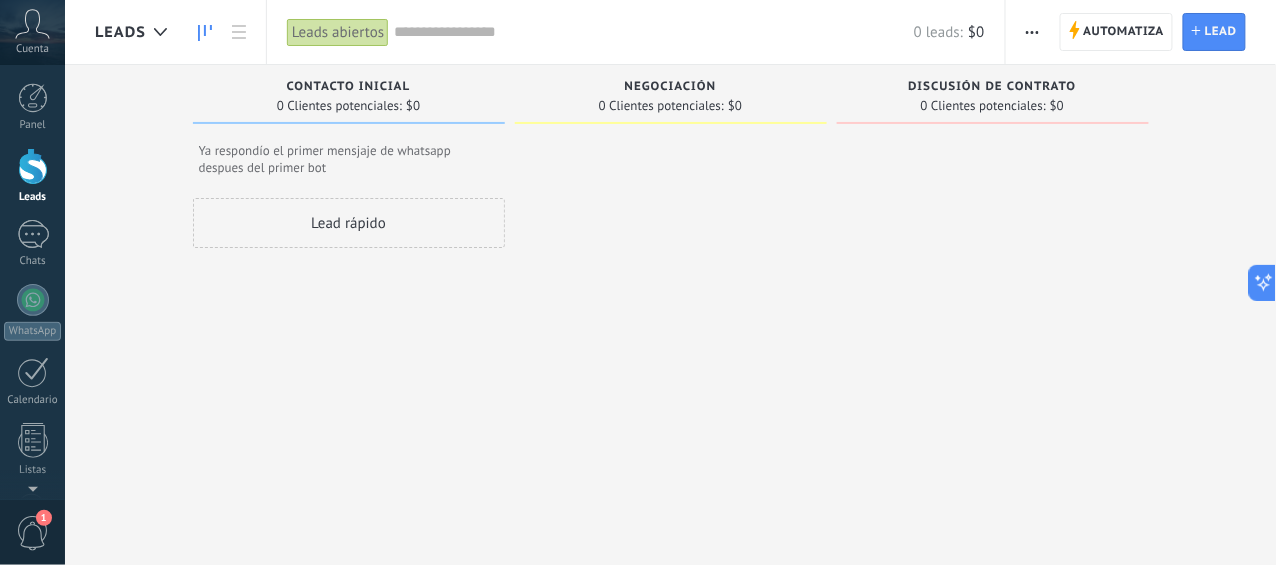 click on "Lead rápido" at bounding box center [349, 223] 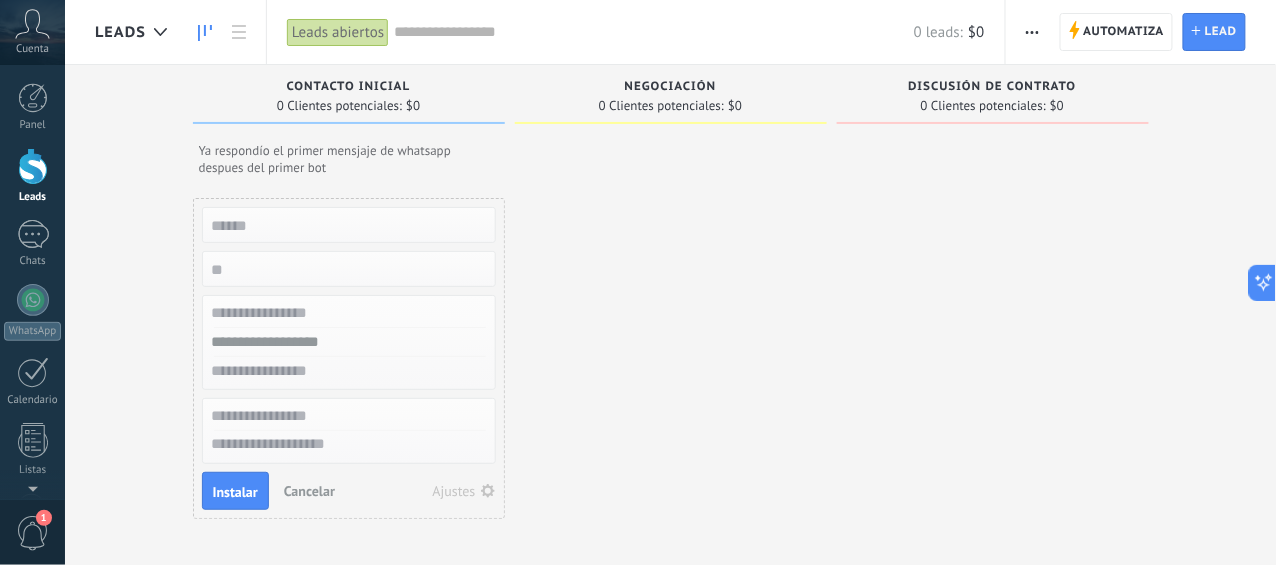 click at bounding box center [347, 225] 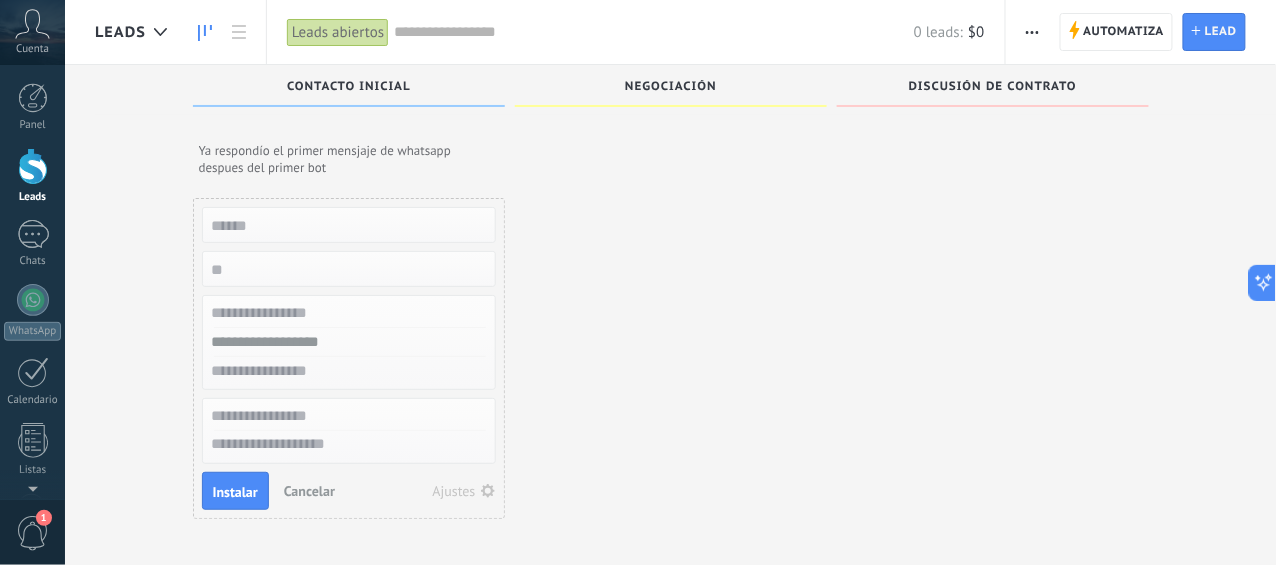 scroll, scrollTop: 34, scrollLeft: 0, axis: vertical 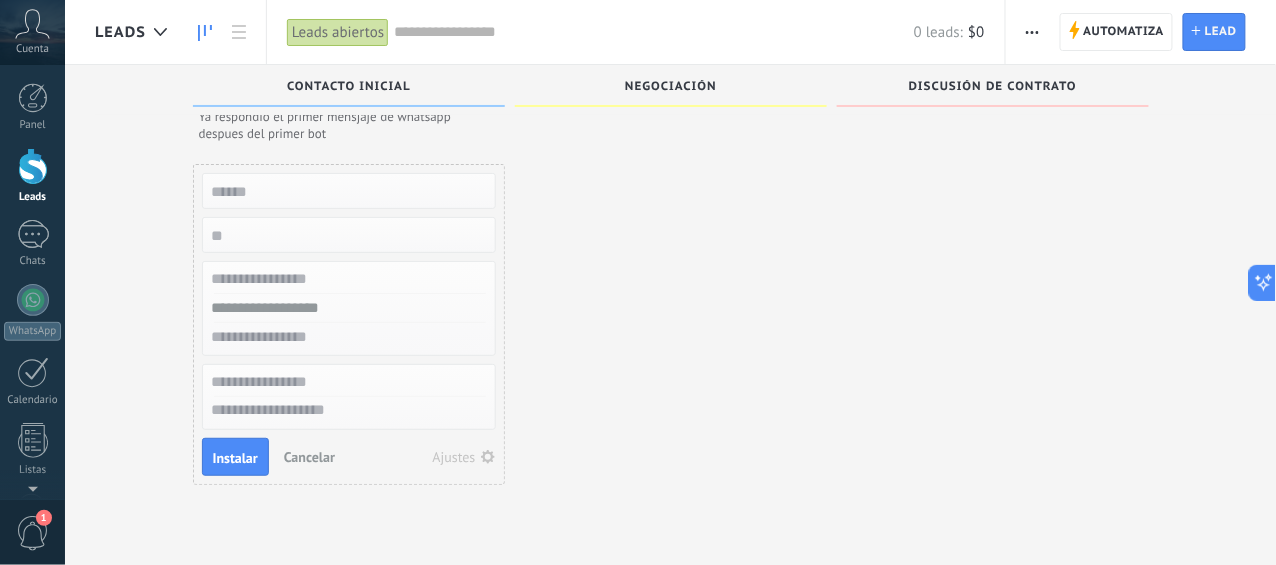 click at bounding box center [671, 294] 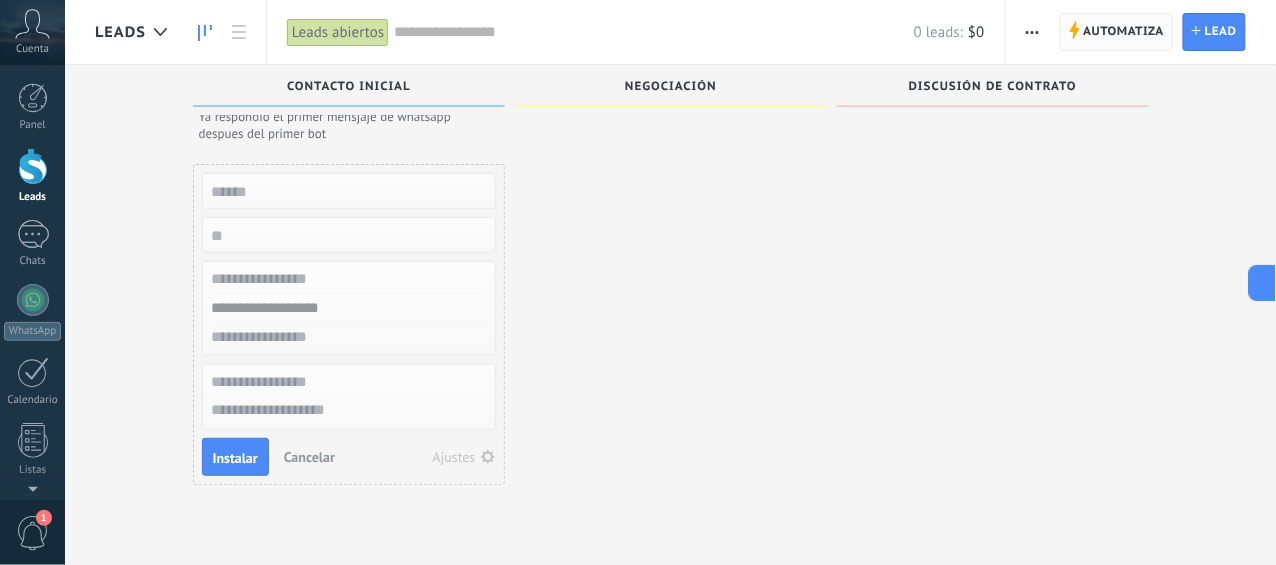 click on "Automatiza" at bounding box center (1124, 32) 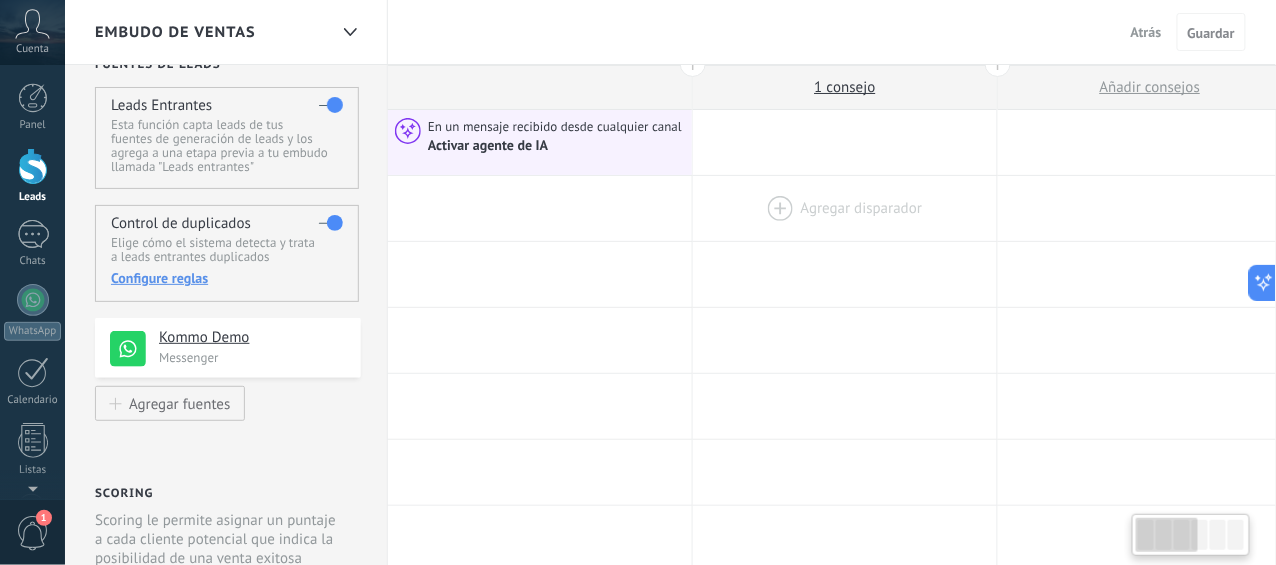 scroll, scrollTop: 0, scrollLeft: 0, axis: both 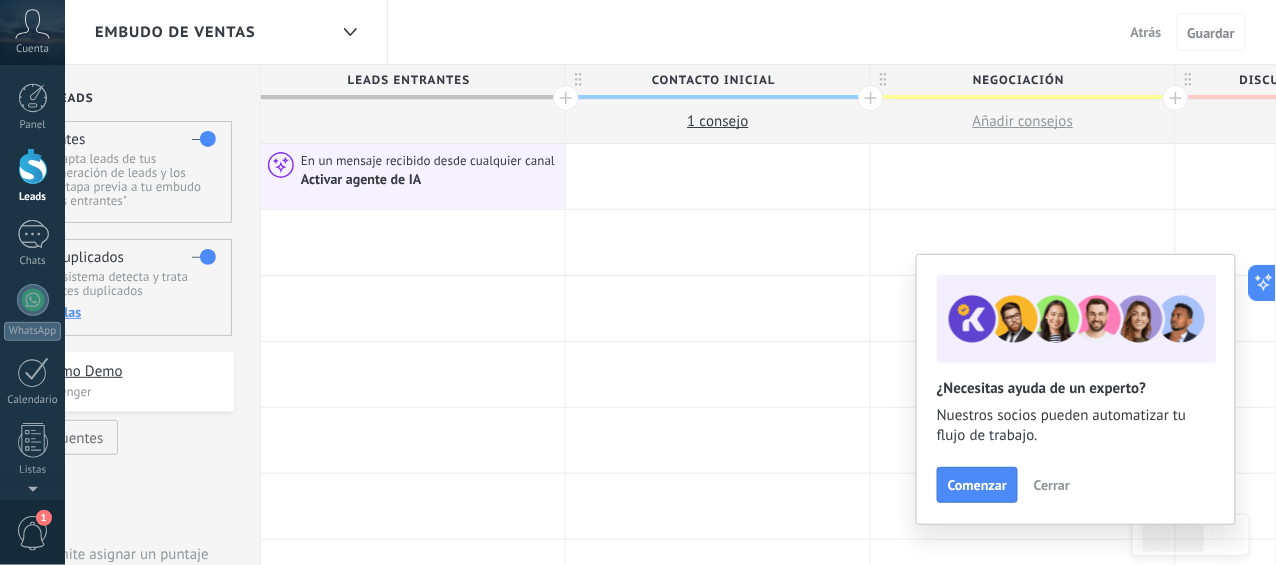 click on "Cerrar" at bounding box center [1052, 485] 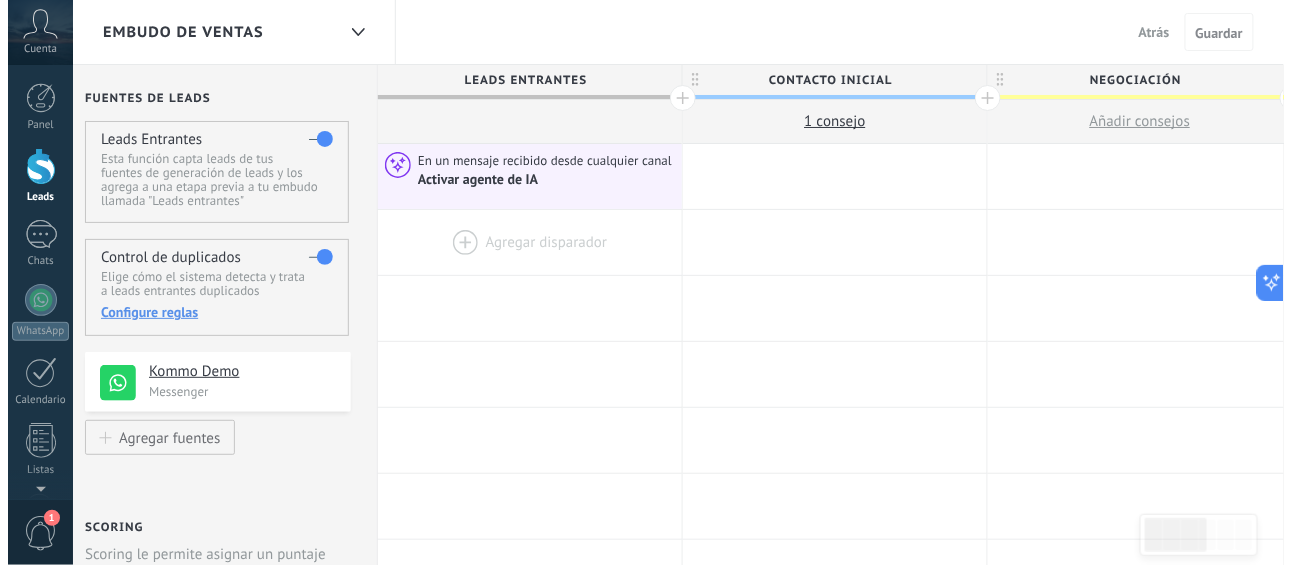 scroll, scrollTop: 0, scrollLeft: 159, axis: horizontal 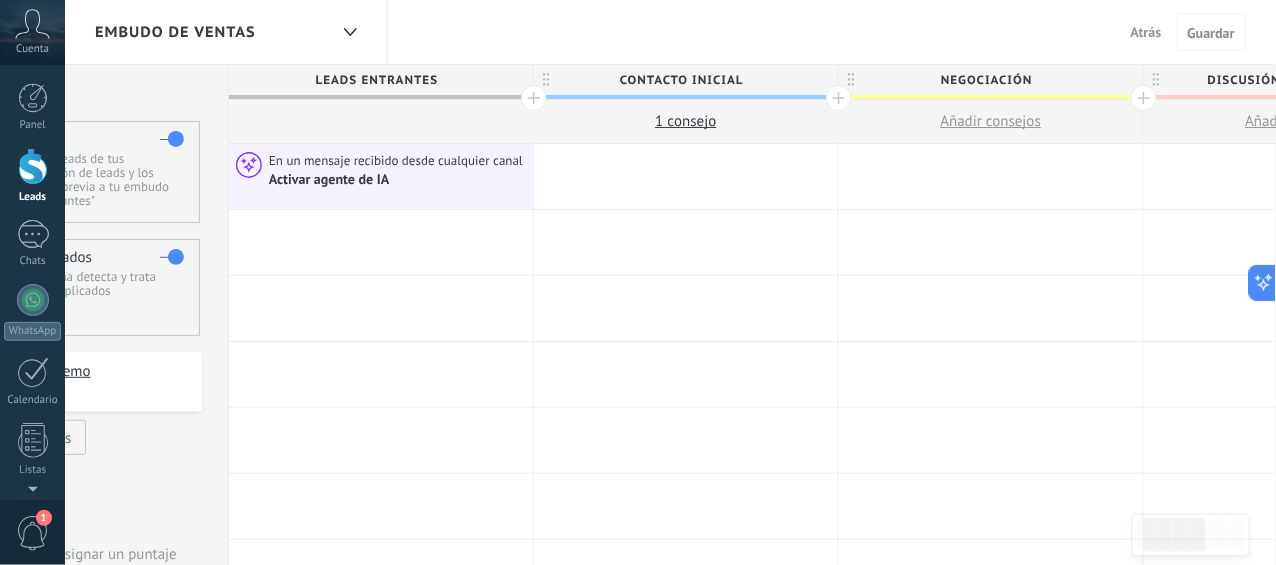 click on "1 сonsejo" at bounding box center [685, 121] 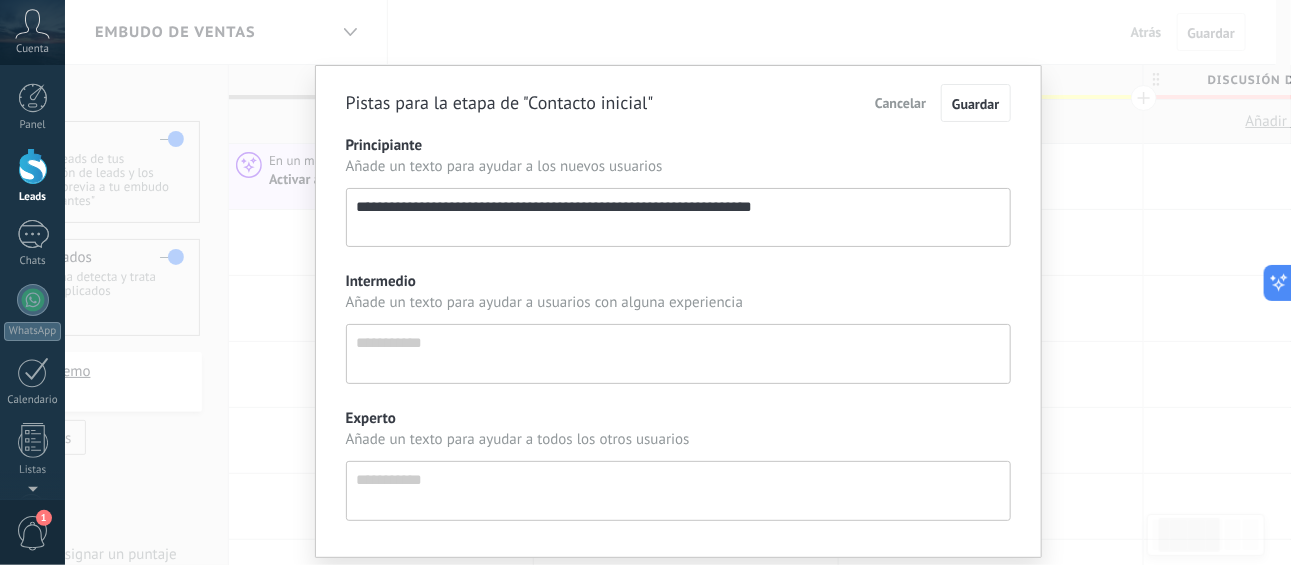 scroll, scrollTop: 19, scrollLeft: 0, axis: vertical 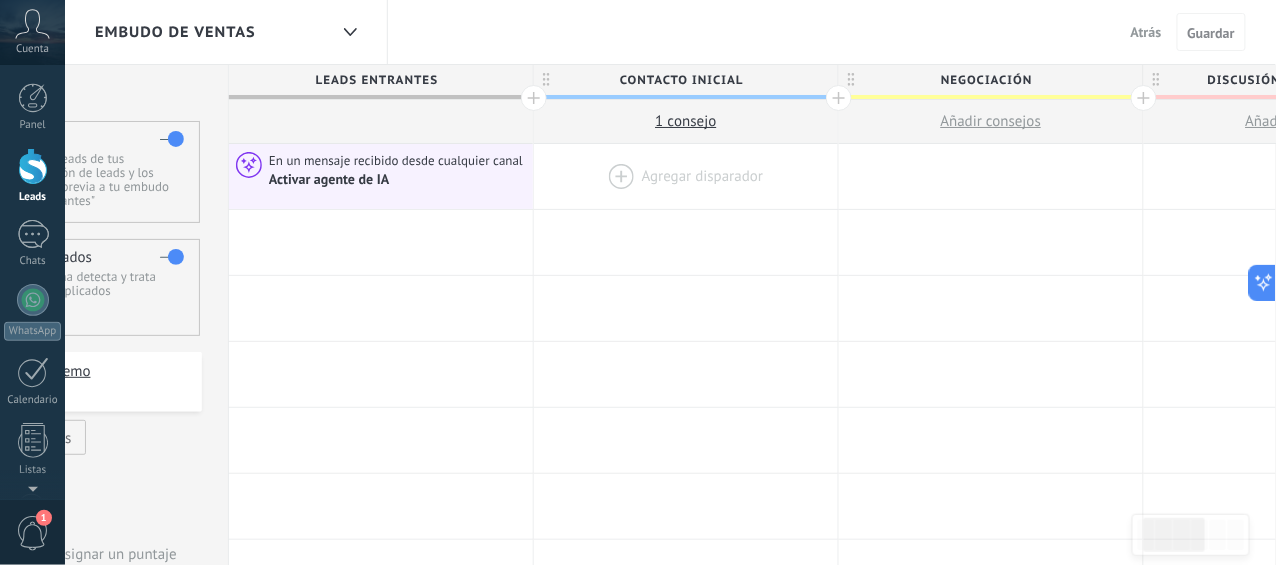 click at bounding box center (686, 176) 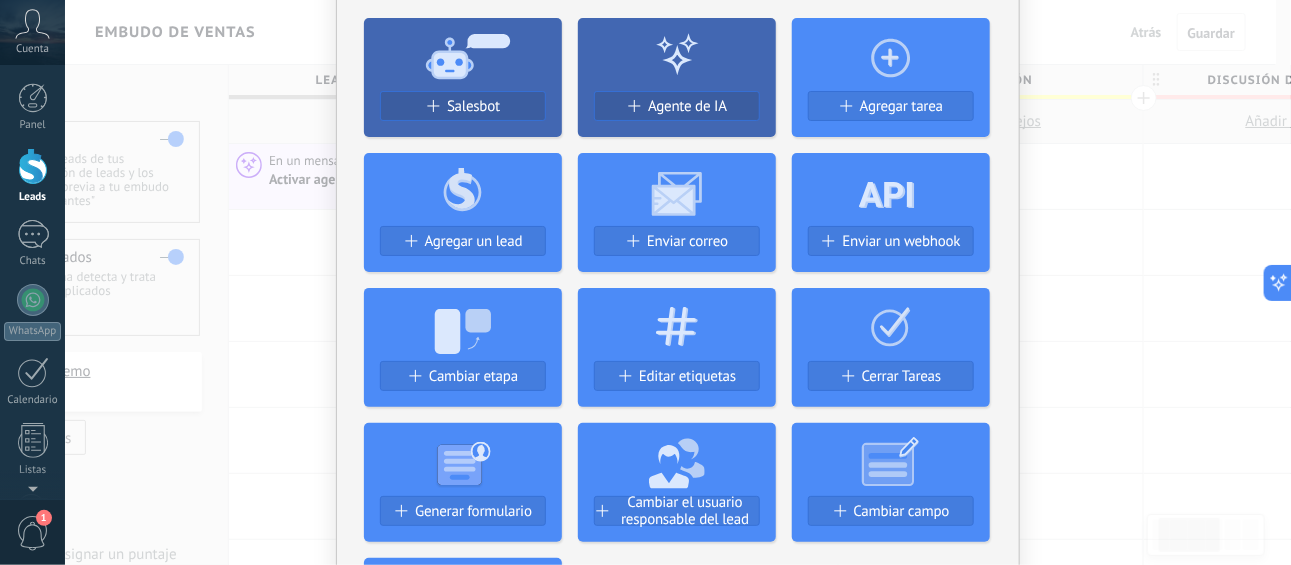 scroll, scrollTop: 157, scrollLeft: 0, axis: vertical 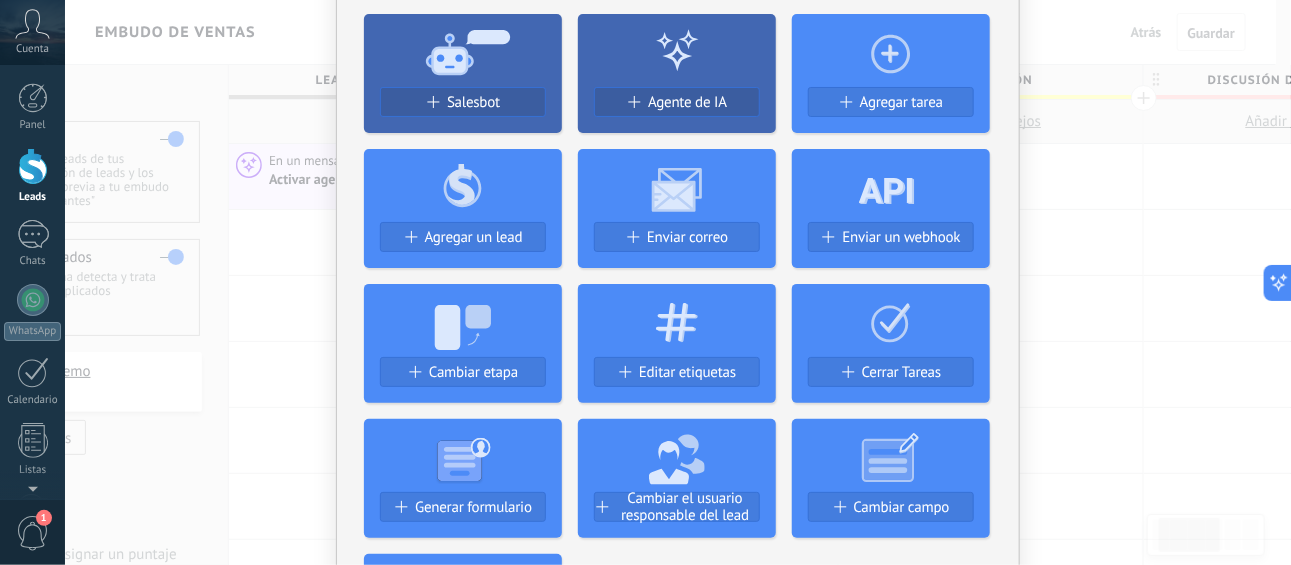 click on "No hay resultados Salesbot Agente de IA Agregar tarea Agregar un lead Enviar correo Enviar un webhook Cambiar etapa Editar etiquetas Cerrar Tareas Generar formulario Cambiar el usuario responsable del lead Cambiar campo Borrar archivos Widgets Google Analytics Connect your Google Analytics account and create custom Google Analytics Instalar AdWords Conecte su cuenta publicitaria y configure la publicidad en Google Autorizar Meta Conversions API Sincroniza tu cuenta Meta para mejorar tus anuncios Conectar Facebook Conecte este módulo y use la publicidad en Facebook Conectar Creditor por CatCode Control de pagos parciales en un lead Instalar Chatter - WA+ChatGPT via Komanda F5 Integración de WhatsApp, Telegram, Avito & VK Instalar Documentos de Google por AMOGURU Documentos de Google por AMOGURU Instalar Distribución Inteligente por AMOGURU Distribución inteligente de leads de amoGURU Instalar Bloque de cambio de estado de AMOGURU Mover leads solo a etapas configuradas. Instalar Whatsapp de YouMessages Zoom" at bounding box center (678, 282) 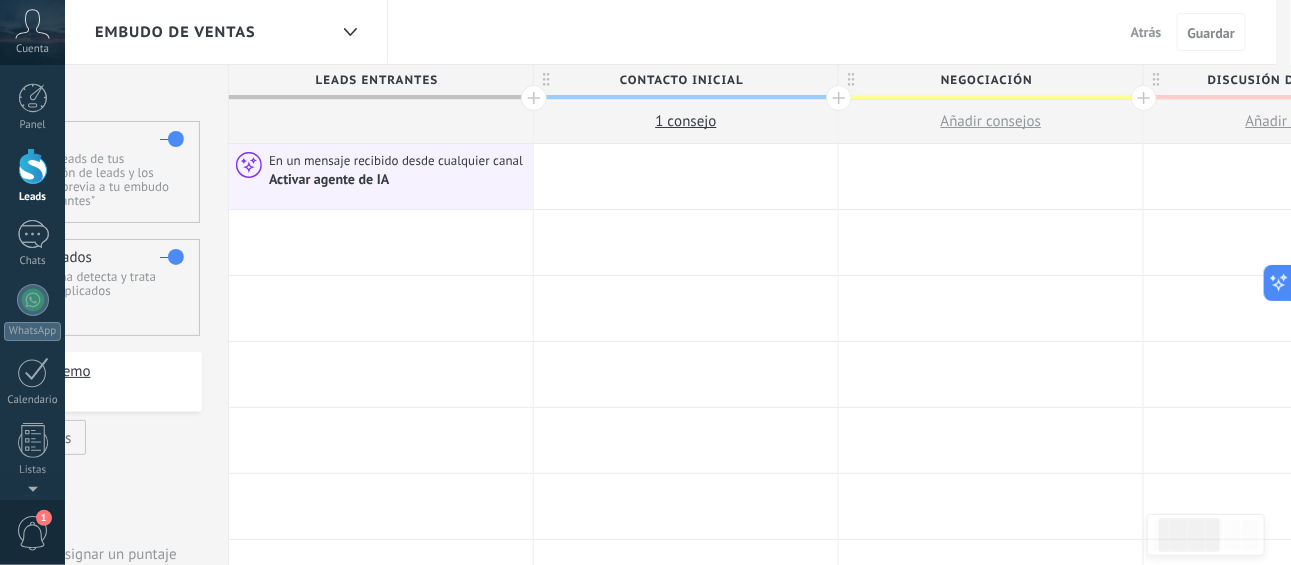 scroll, scrollTop: 0, scrollLeft: 0, axis: both 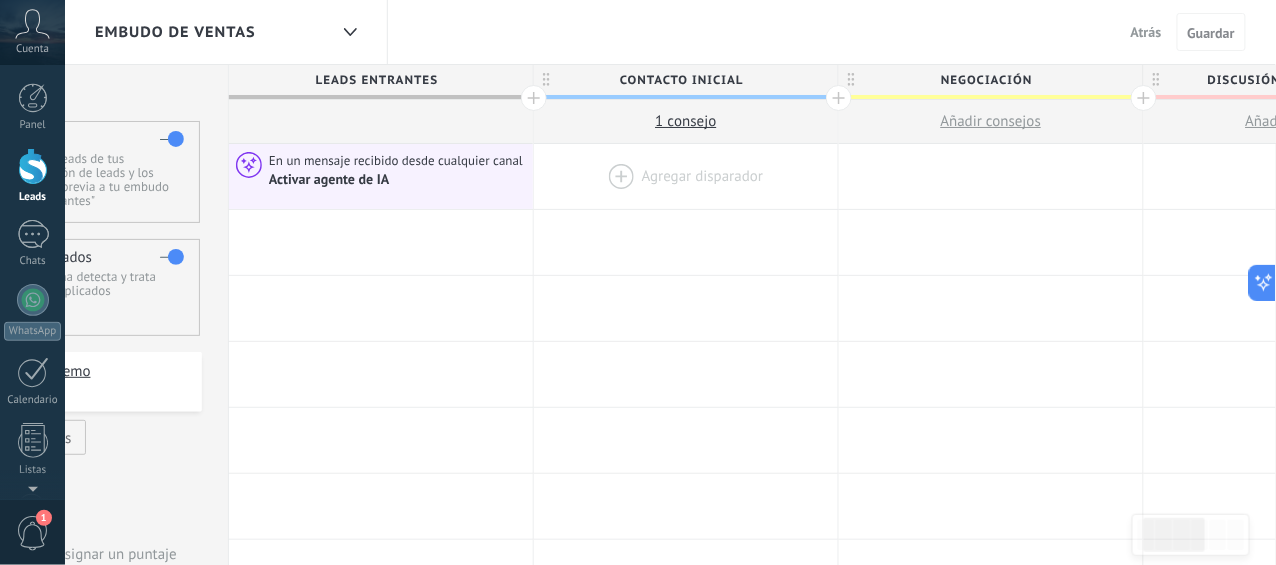 click at bounding box center [686, 176] 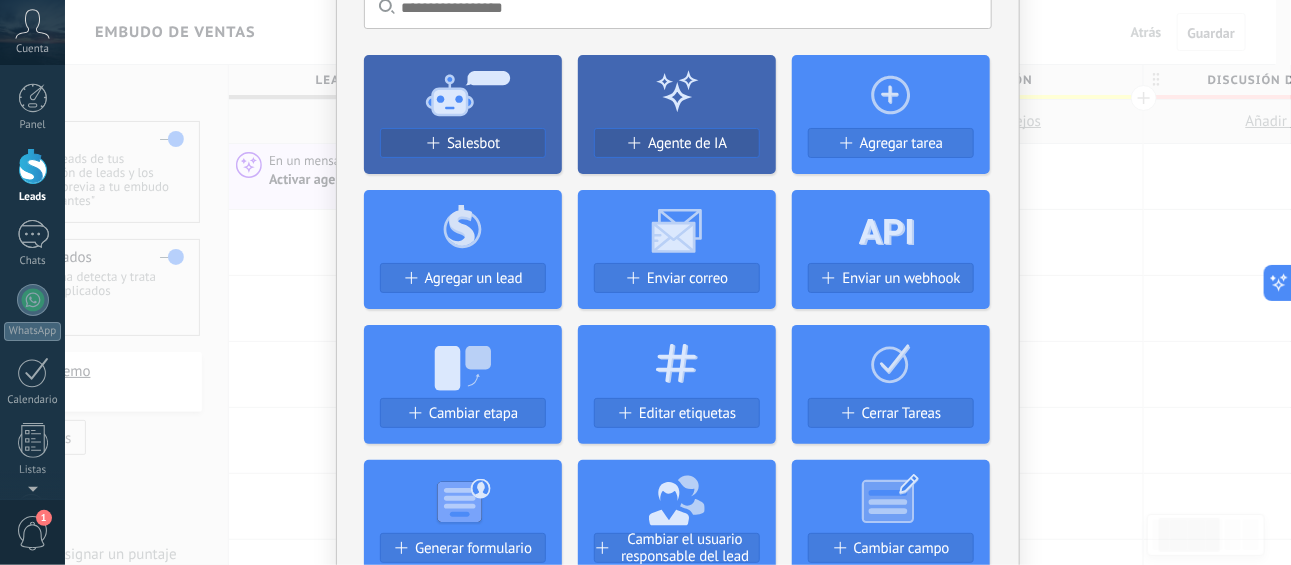 scroll, scrollTop: 110, scrollLeft: 0, axis: vertical 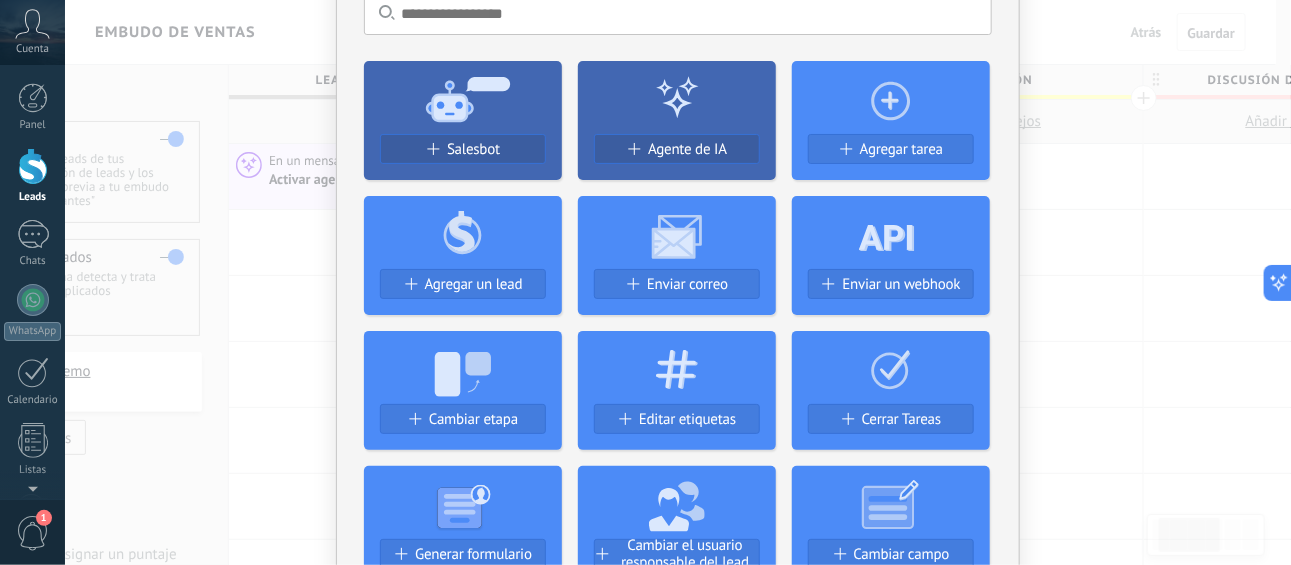 click 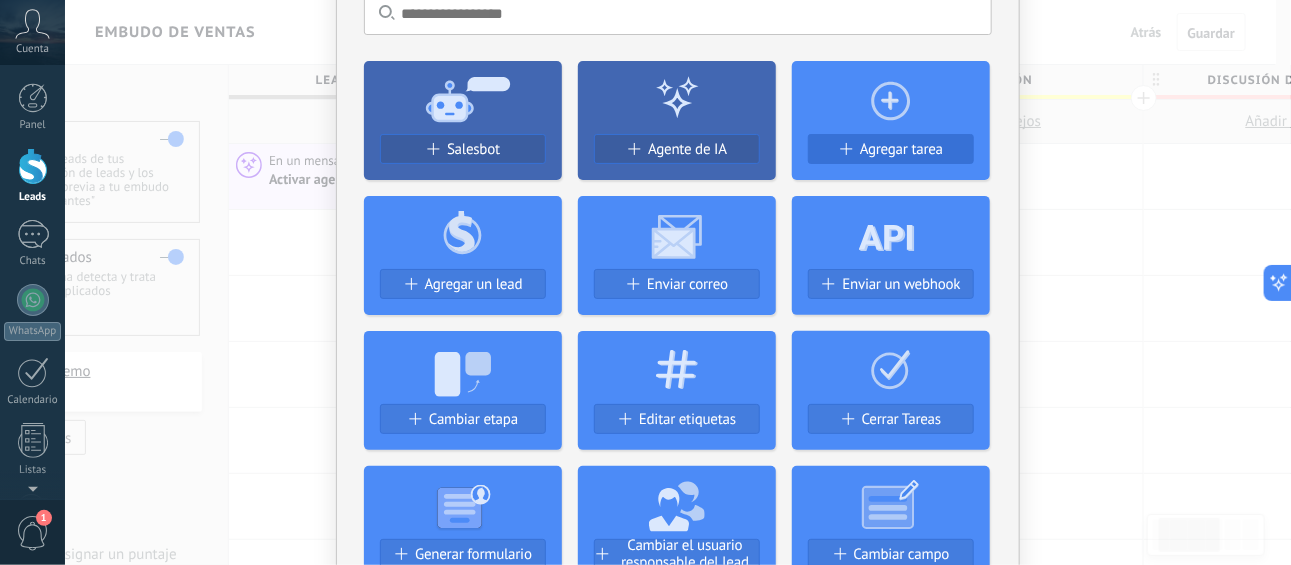 click on "Agregar tarea" at bounding box center [901, 149] 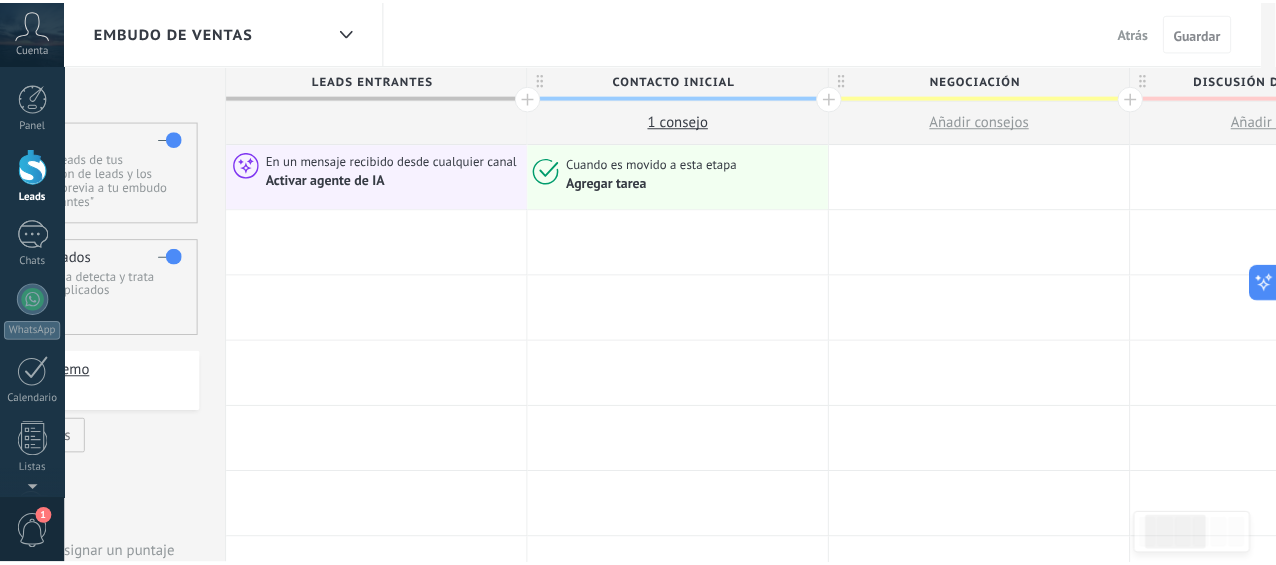 scroll, scrollTop: 0, scrollLeft: 0, axis: both 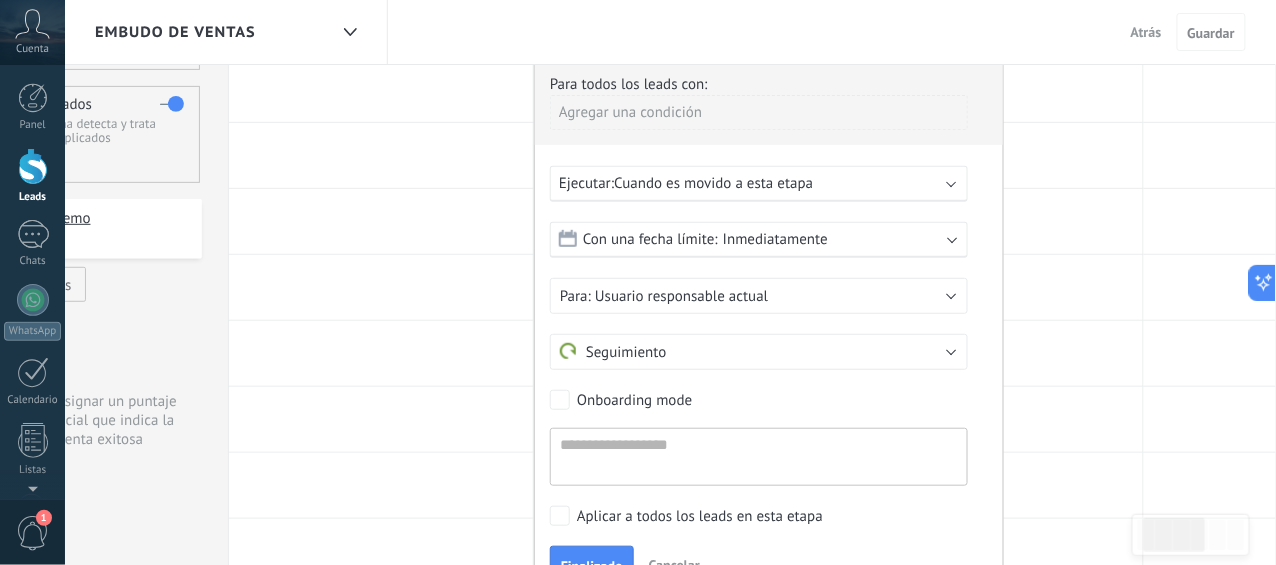 click on "Inmediatamente" at bounding box center (775, 239) 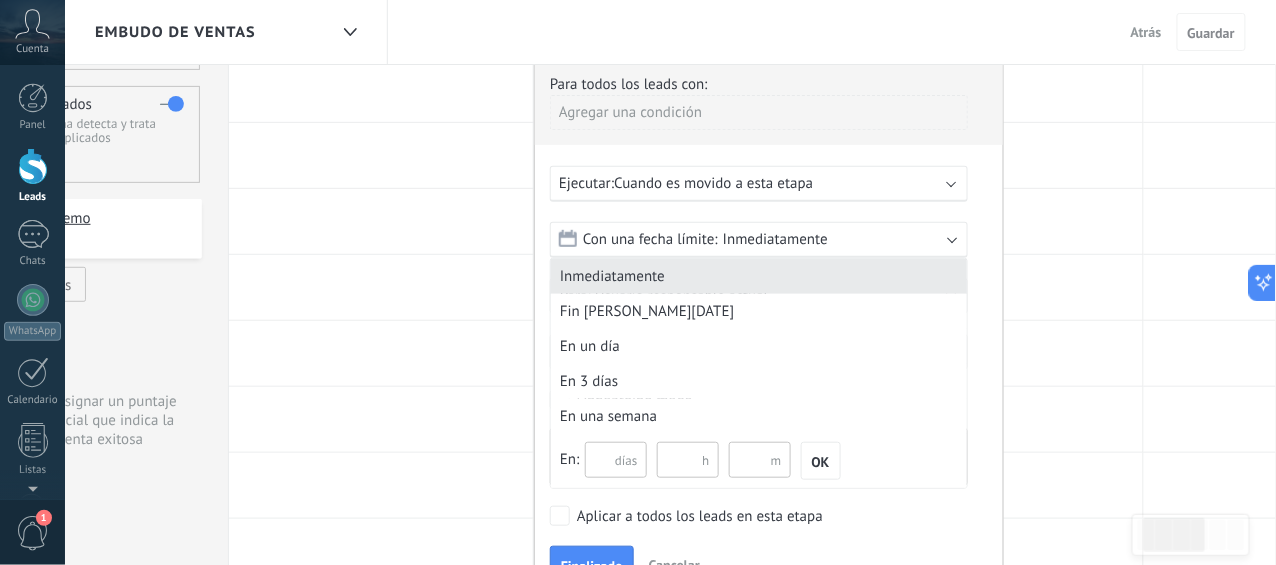click on "Inmediatamente" at bounding box center [759, 276] 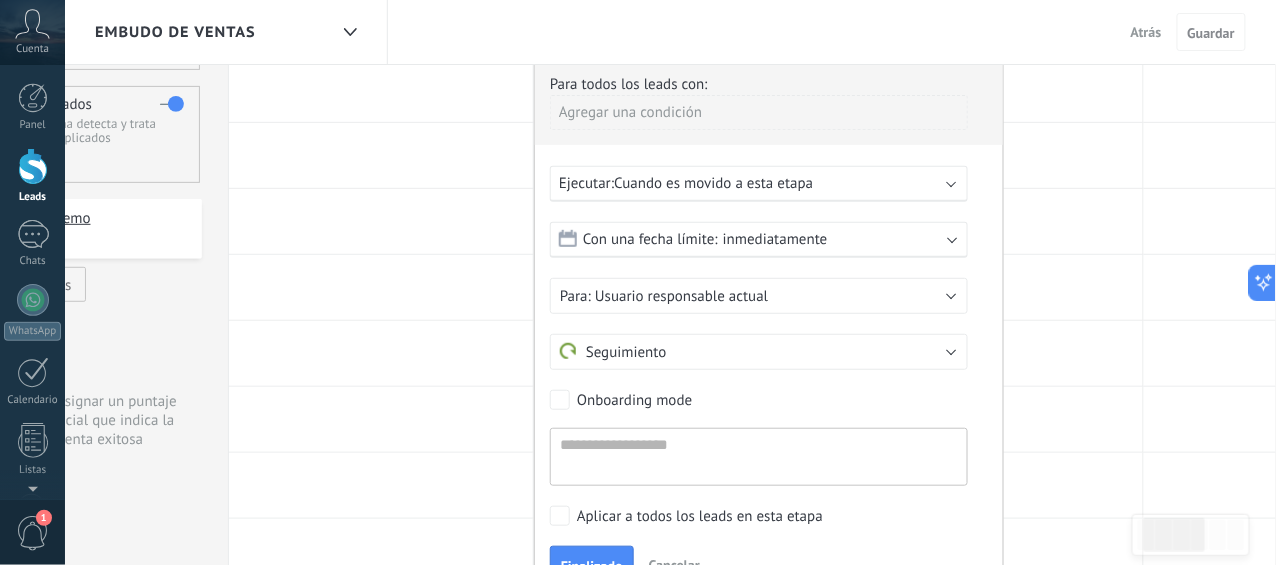 click on "Con una fecha límite:" at bounding box center (650, 239) 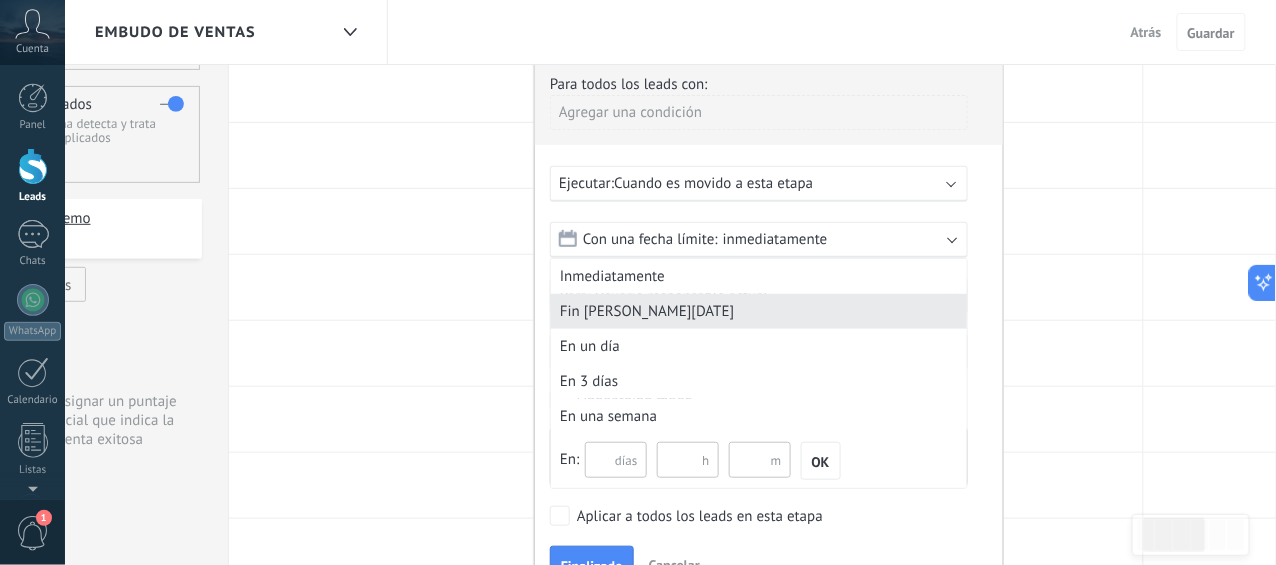 click on "Fin [PERSON_NAME][DATE]" at bounding box center (759, 311) 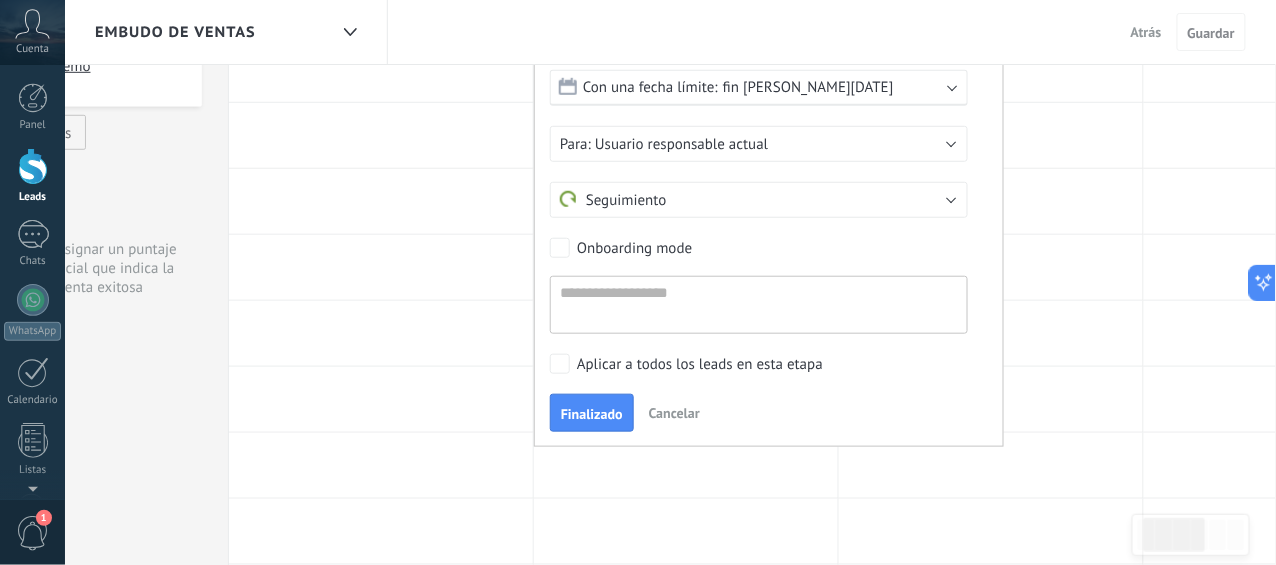 scroll, scrollTop: 305, scrollLeft: 0, axis: vertical 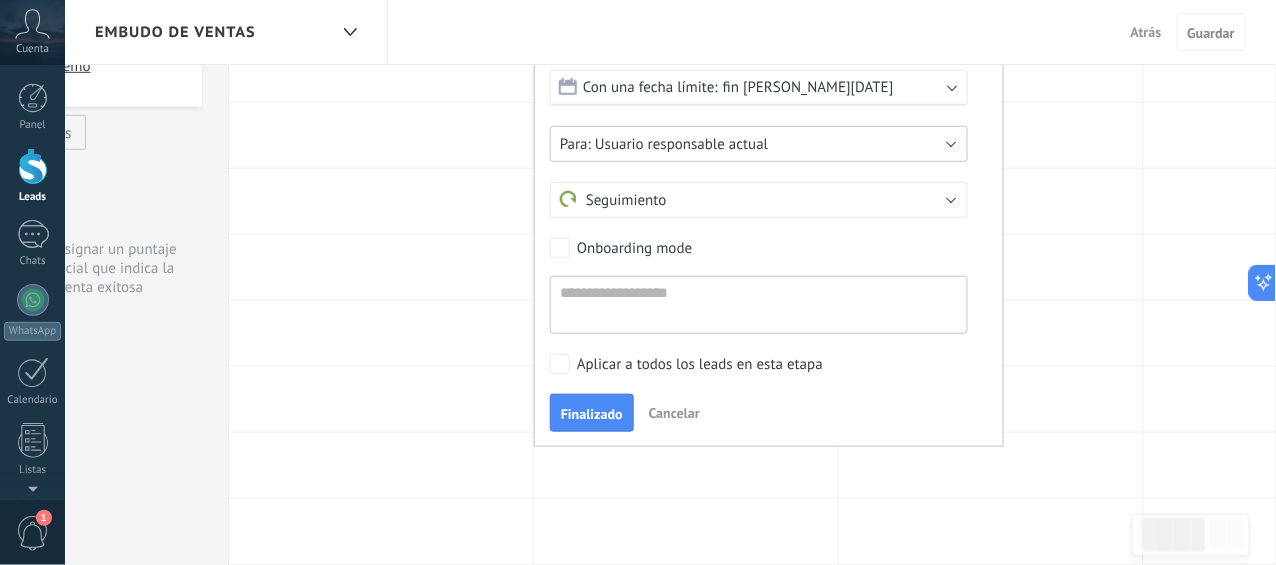 click on "Usuario responsable actual" at bounding box center (681, 144) 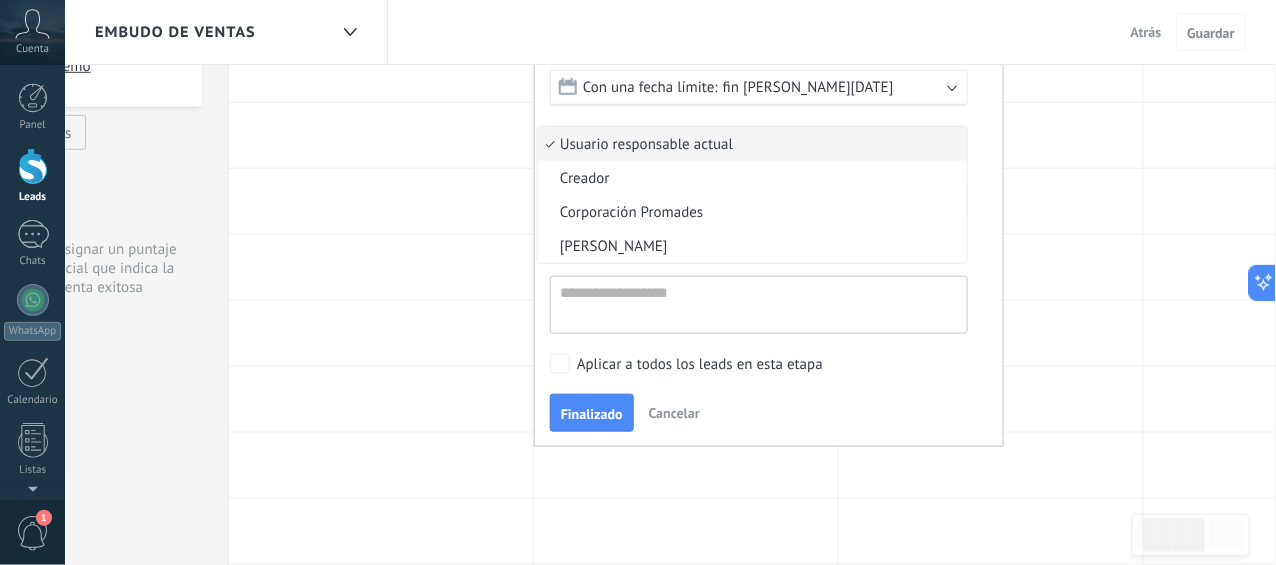 click on "Usuario responsable actual" at bounding box center [749, 144] 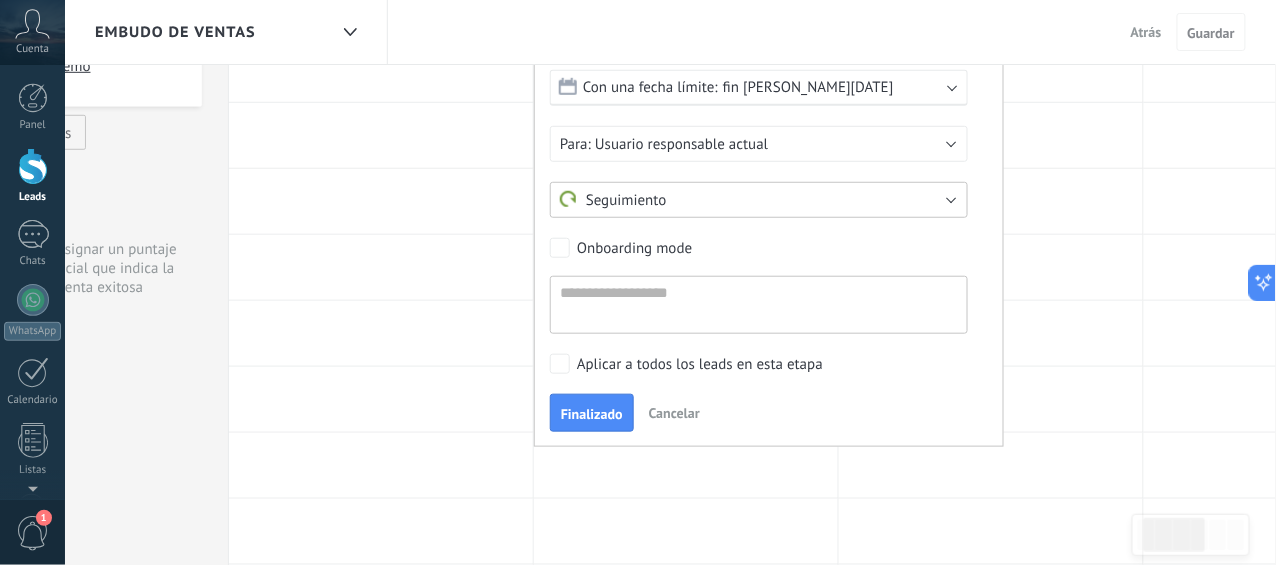 click on "Seguimiento" at bounding box center (759, 200) 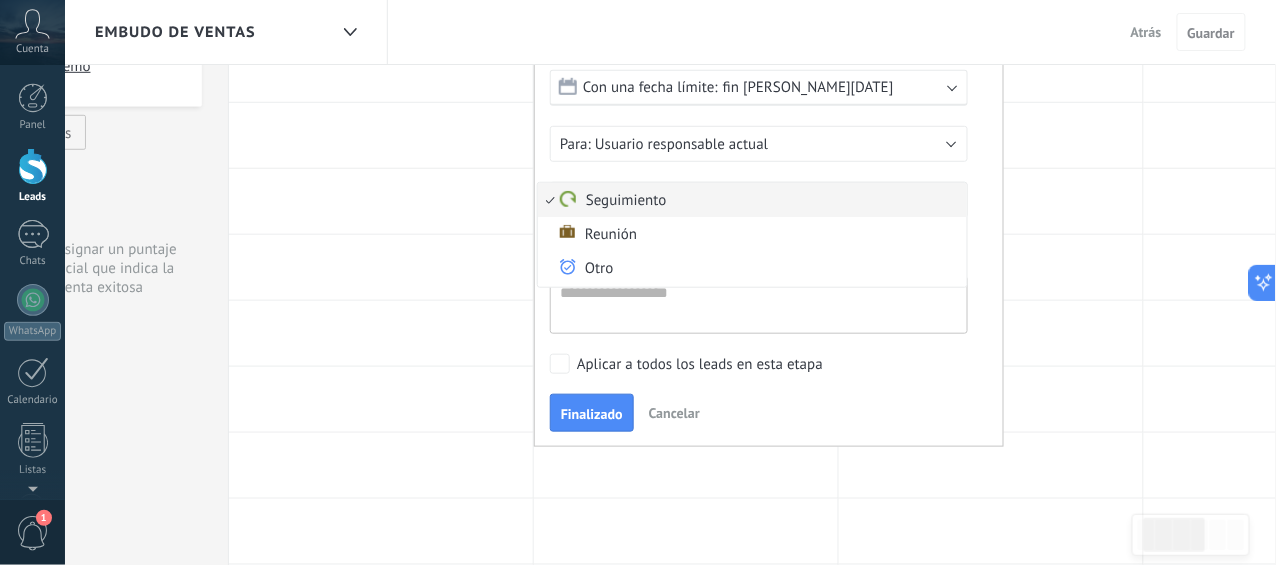 click on "Seguimiento" at bounding box center (749, 200) 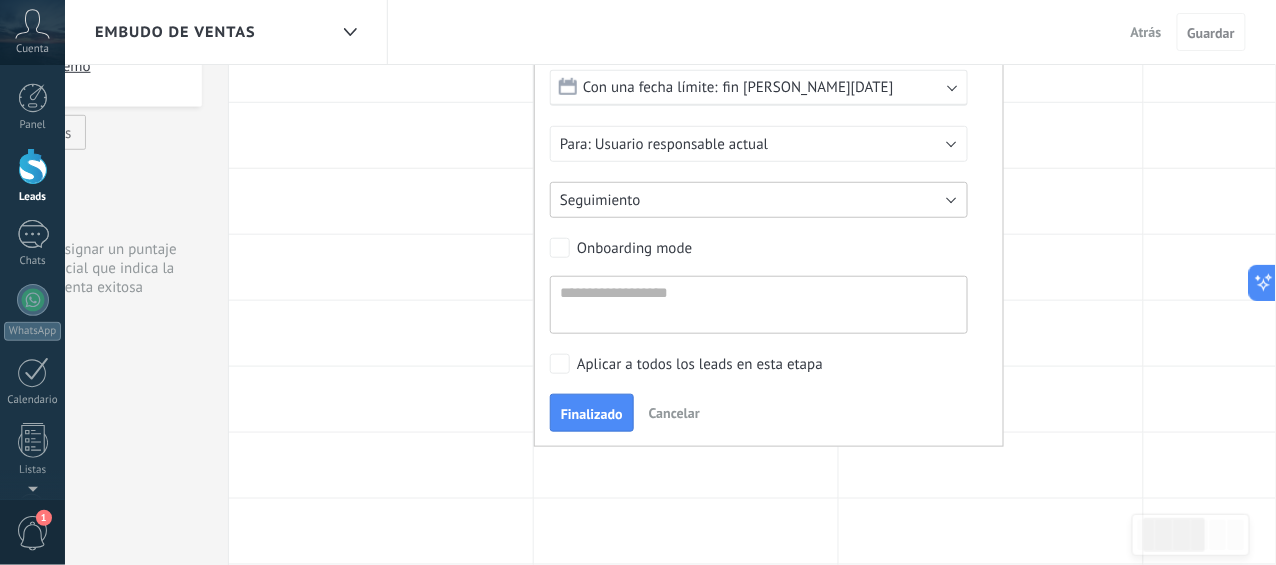 click on "Seguimiento" at bounding box center [759, 200] 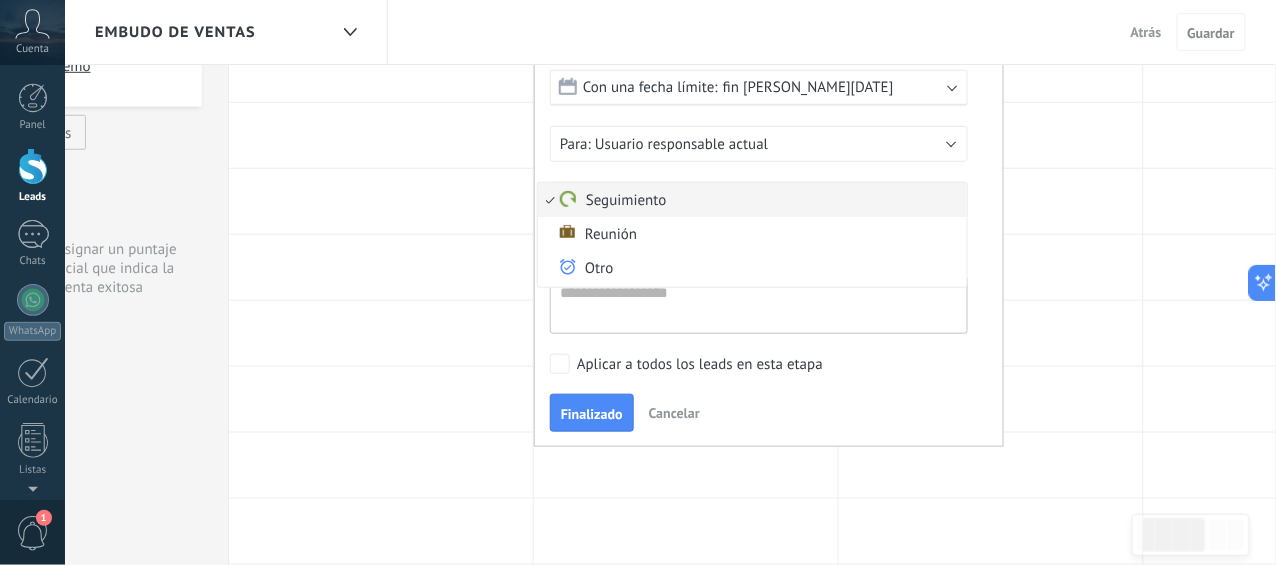 click on "Seguimiento" at bounding box center (749, 200) 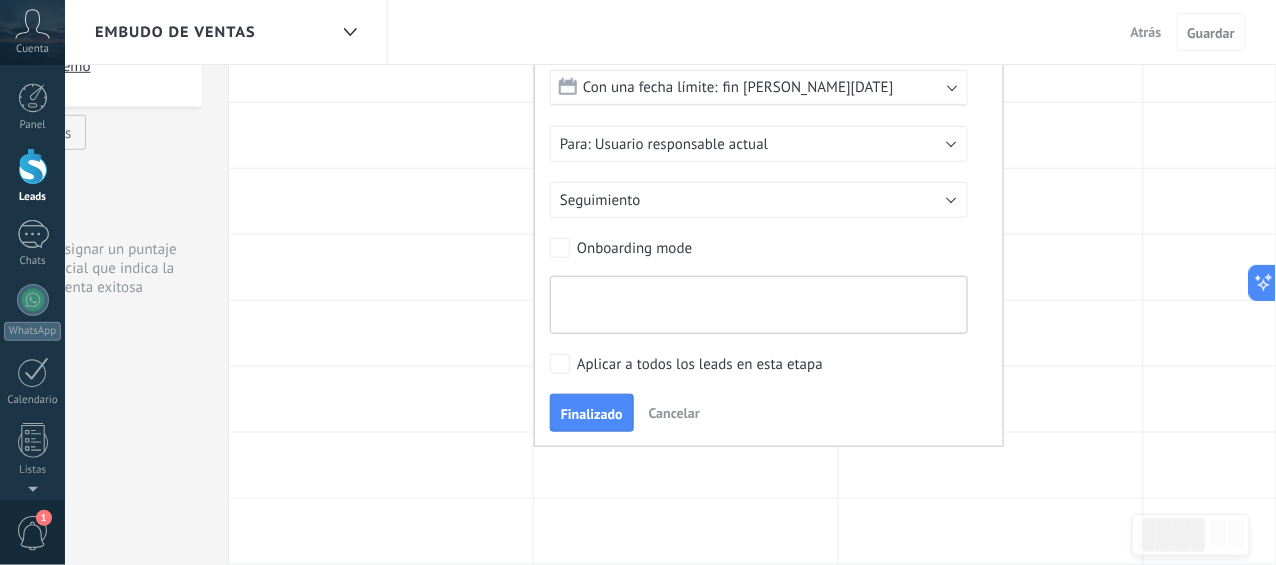 click at bounding box center (759, 305) 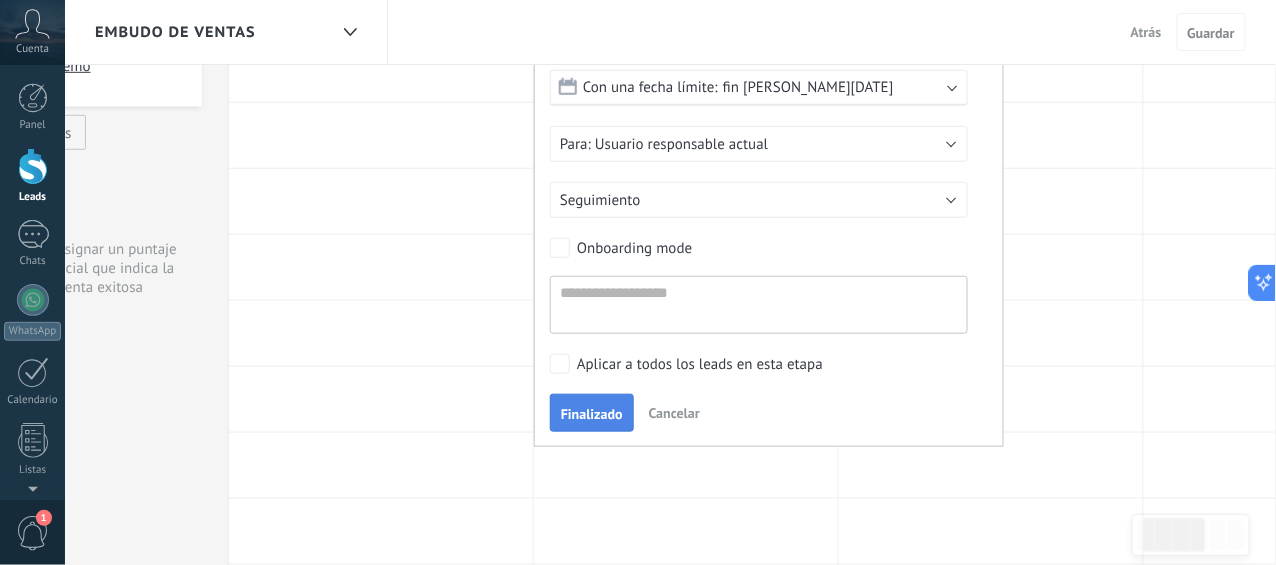 click on "Finalizado" at bounding box center (592, 413) 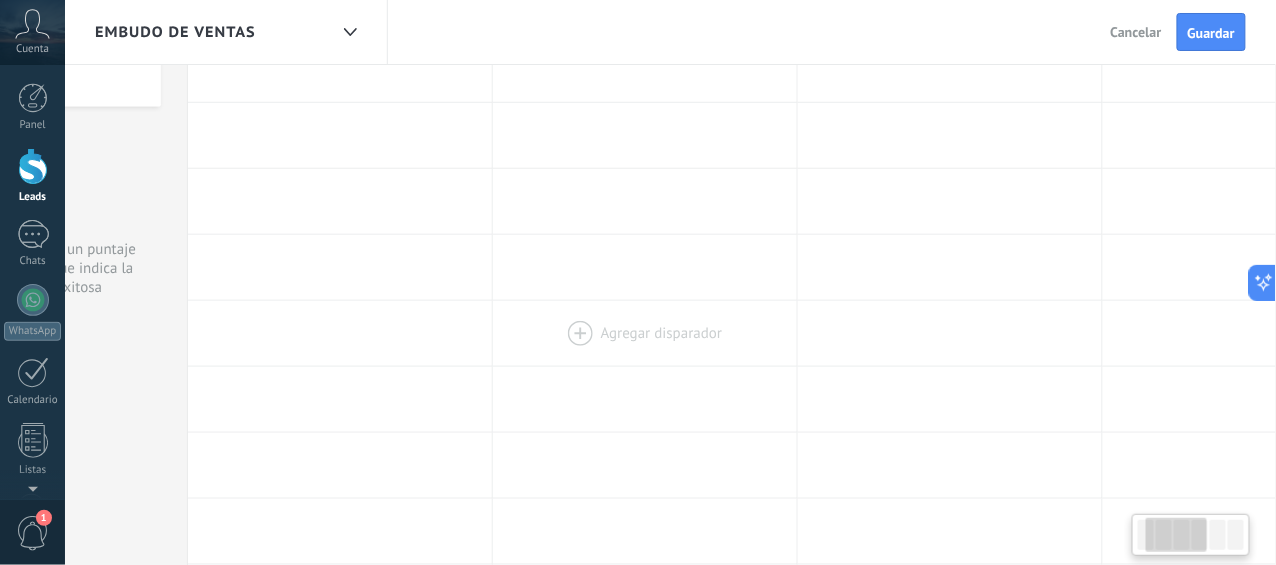 scroll, scrollTop: 0, scrollLeft: 174, axis: horizontal 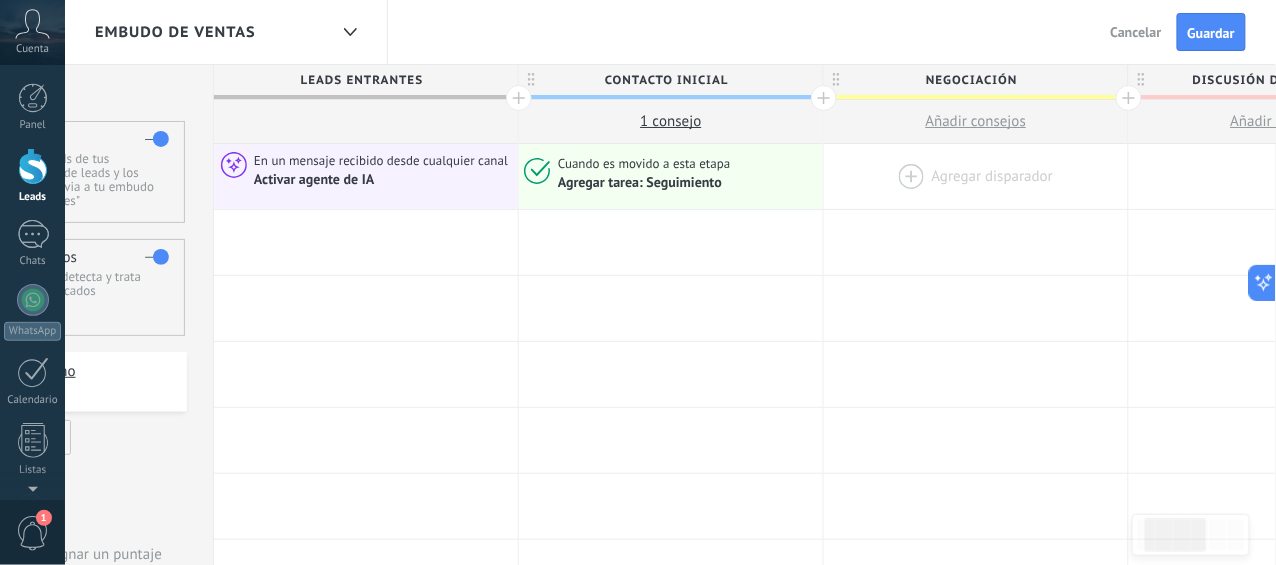 click at bounding box center (976, 176) 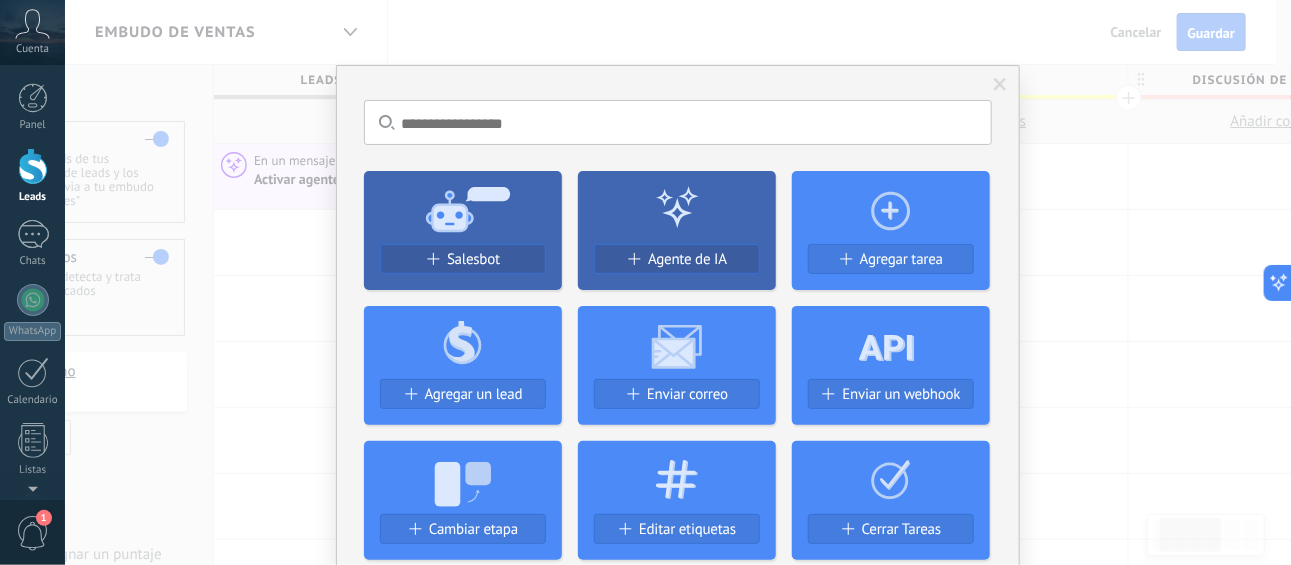 click on "No hay resultados Salesbot Agente de IA Agregar tarea Agregar un lead Enviar correo Enviar un webhook Cambiar etapa Editar etiquetas Cerrar Tareas Generar formulario Cambiar el usuario responsable del lead Cambiar campo Borrar archivos Widgets Google Analytics Connect your Google Analytics account and create custom Google Analytics Instalar AdWords Conecte su cuenta publicitaria y configure la publicidad en Google Autorizar Meta Conversions API Sincroniza tu cuenta Meta para mejorar tus anuncios Conectar Facebook Conecte este módulo y use la publicidad en Facebook Conectar Creditor por CatCode Control de pagos parciales en un lead Instalar Chatter - WA+ChatGPT via Komanda F5 Integración de WhatsApp, Telegram, Avito & VK Instalar Documentos de Google por AMOGURU Documentos de Google por AMOGURU Instalar Distribución Inteligente por AMOGURU Distribución inteligente de leads de amoGURU Instalar Bloque de cambio de estado de AMOGURU Mover leads solo a etapas configuradas. Instalar Whatsapp de YouMessages Zoom" at bounding box center (678, 282) 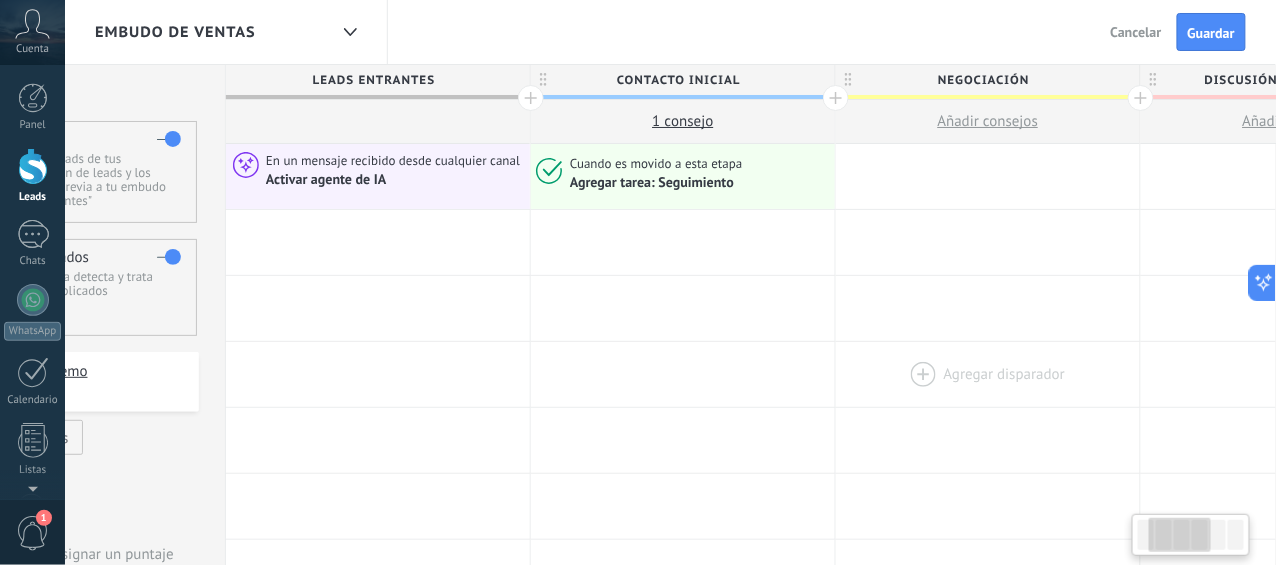 scroll, scrollTop: 0, scrollLeft: 264, axis: horizontal 